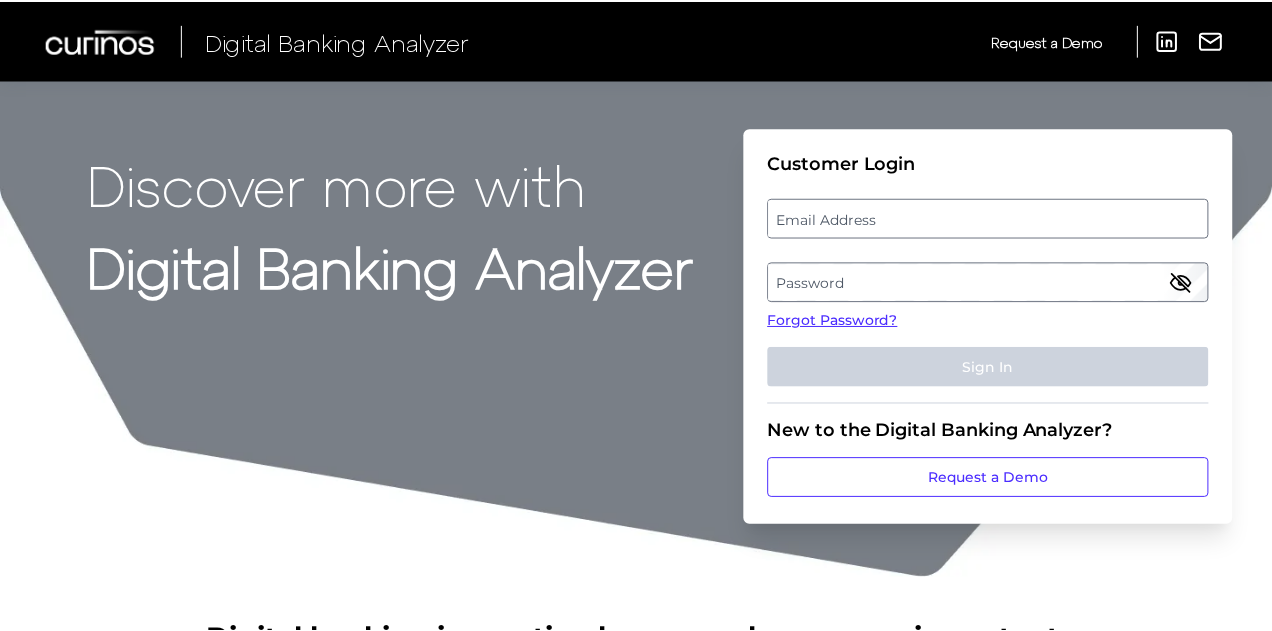 scroll, scrollTop: 0, scrollLeft: 0, axis: both 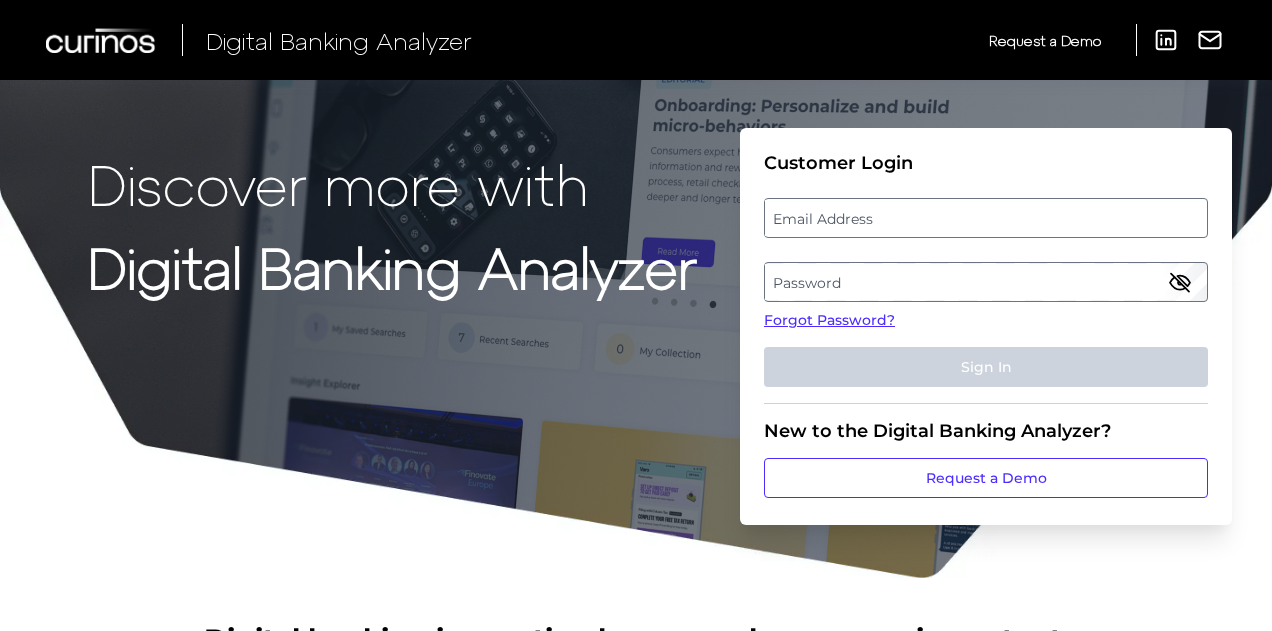 click on "Email Address" at bounding box center (985, 218) 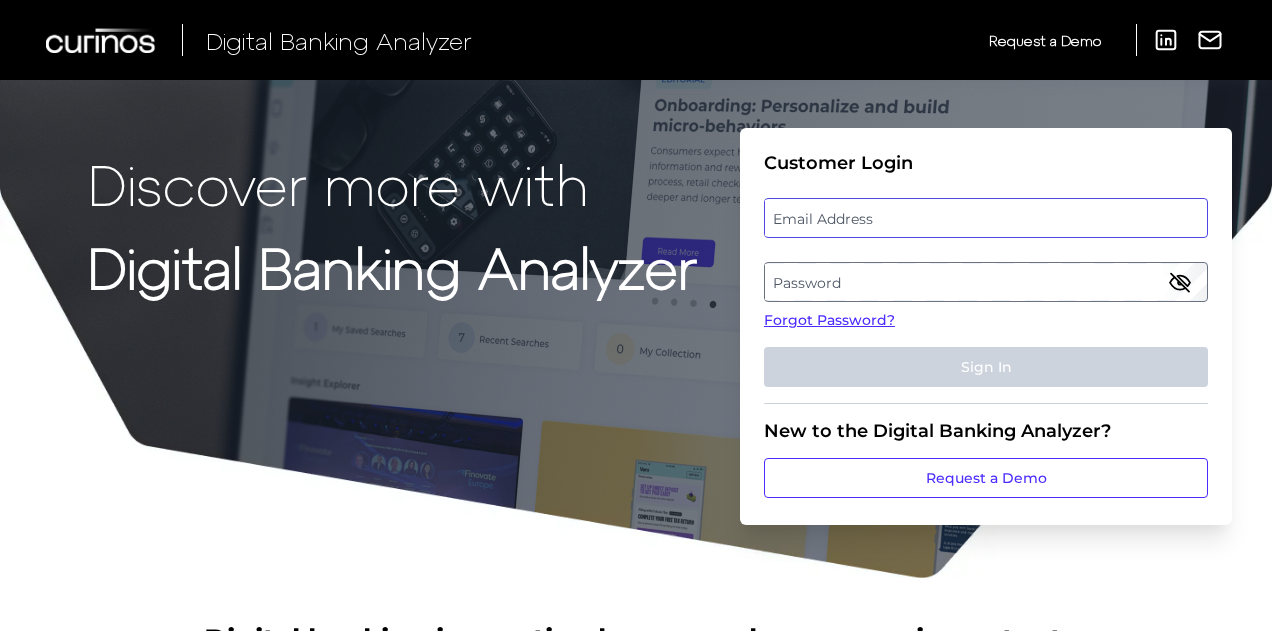 click at bounding box center [986, 218] 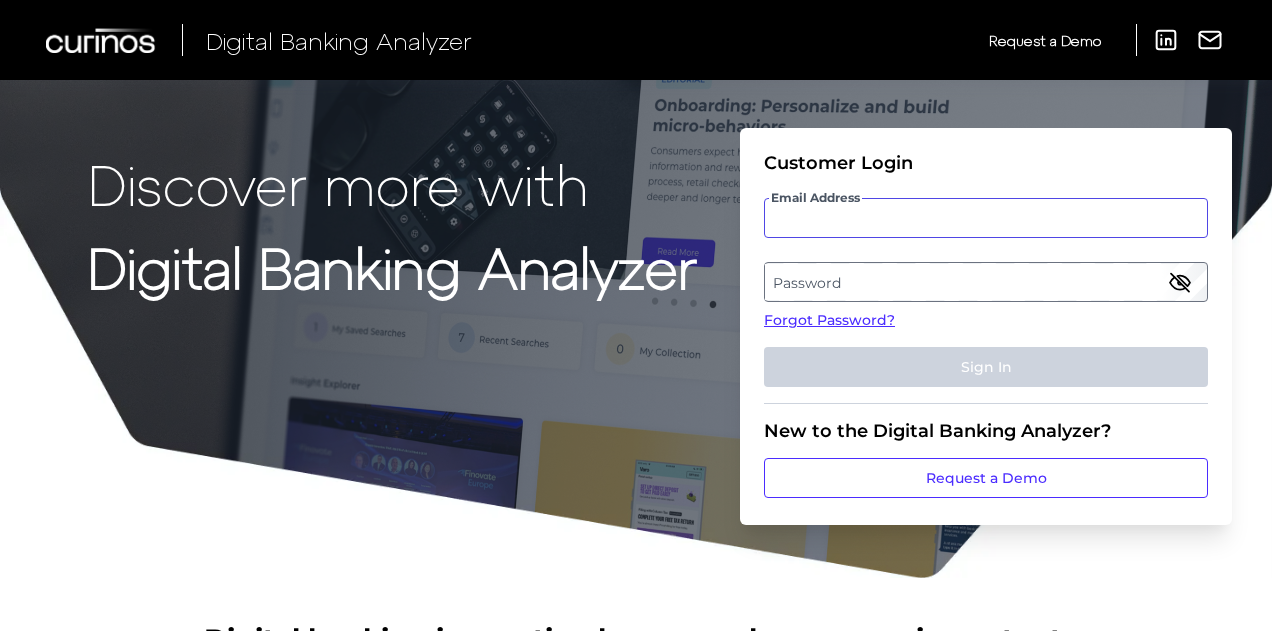 click on "Email Address" at bounding box center (986, 218) 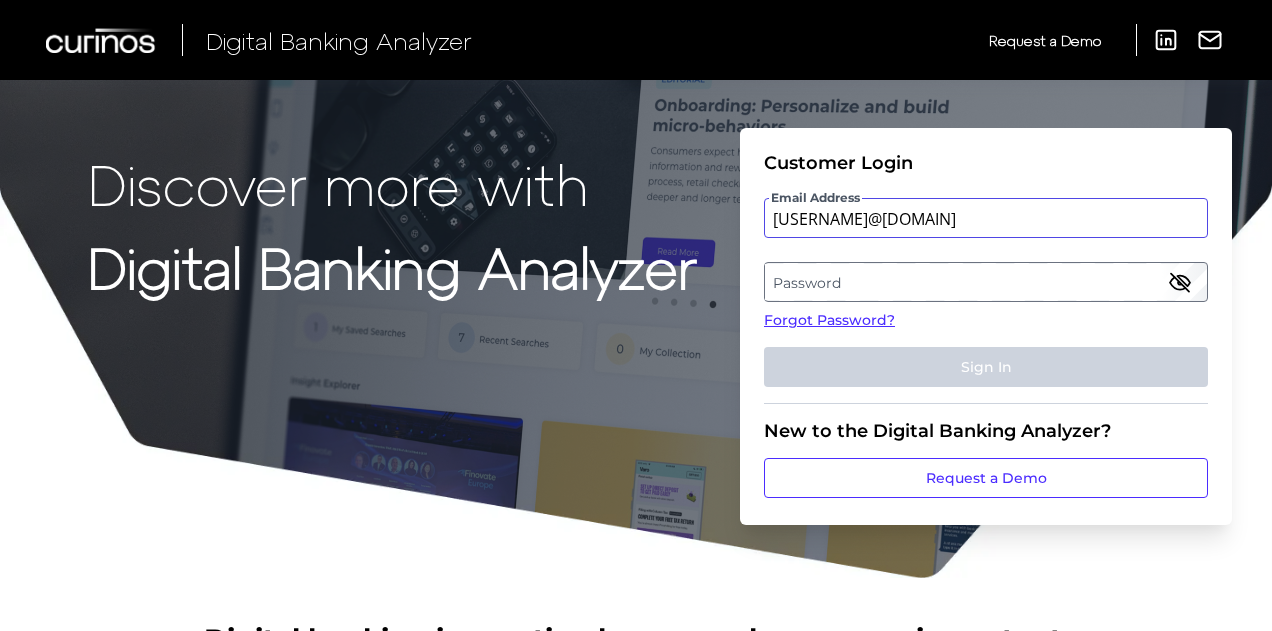 type on "[EMAIL]" 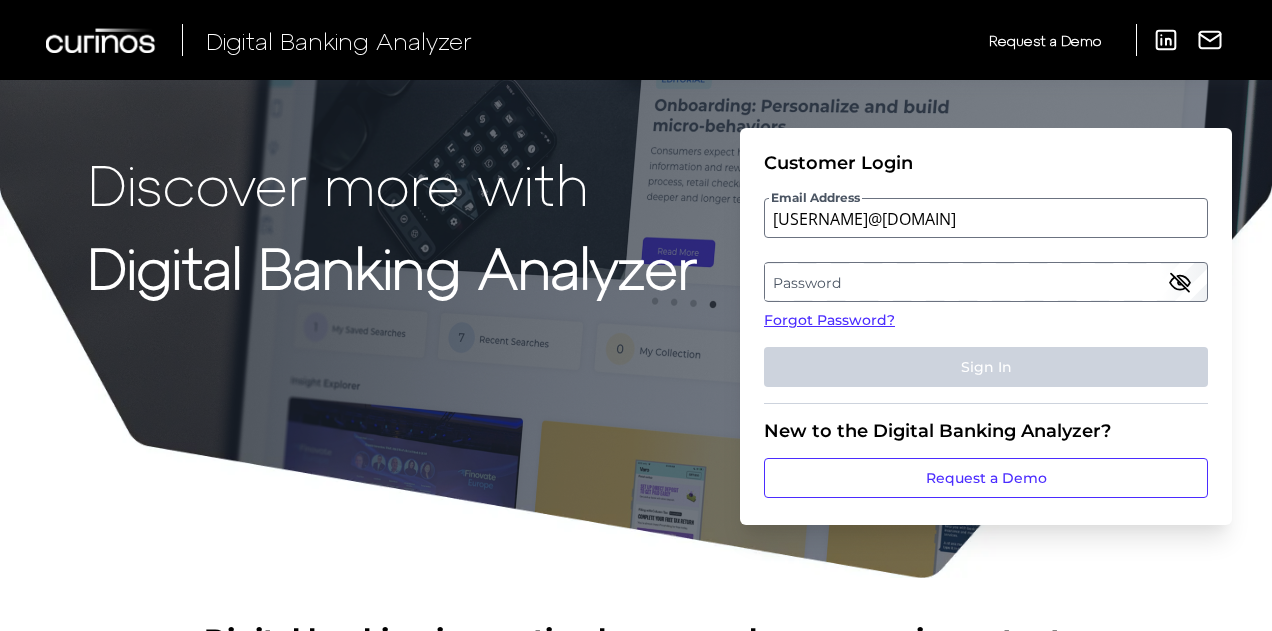 click on "Password" at bounding box center (985, 282) 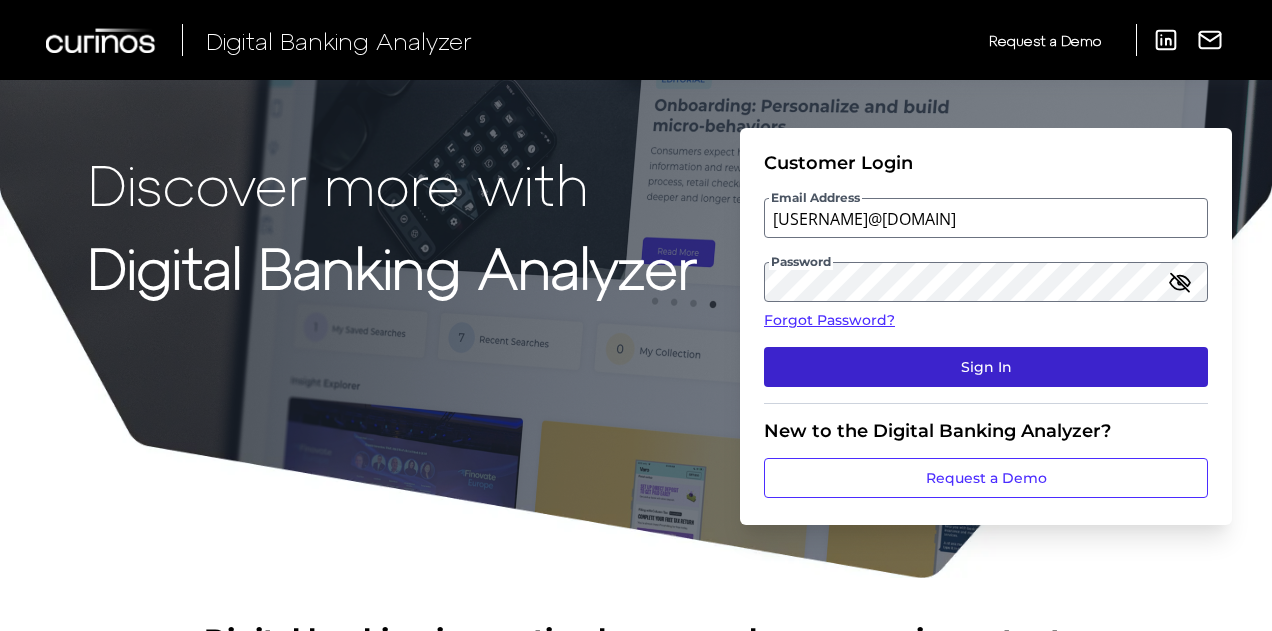 click on "Sign In" at bounding box center (986, 367) 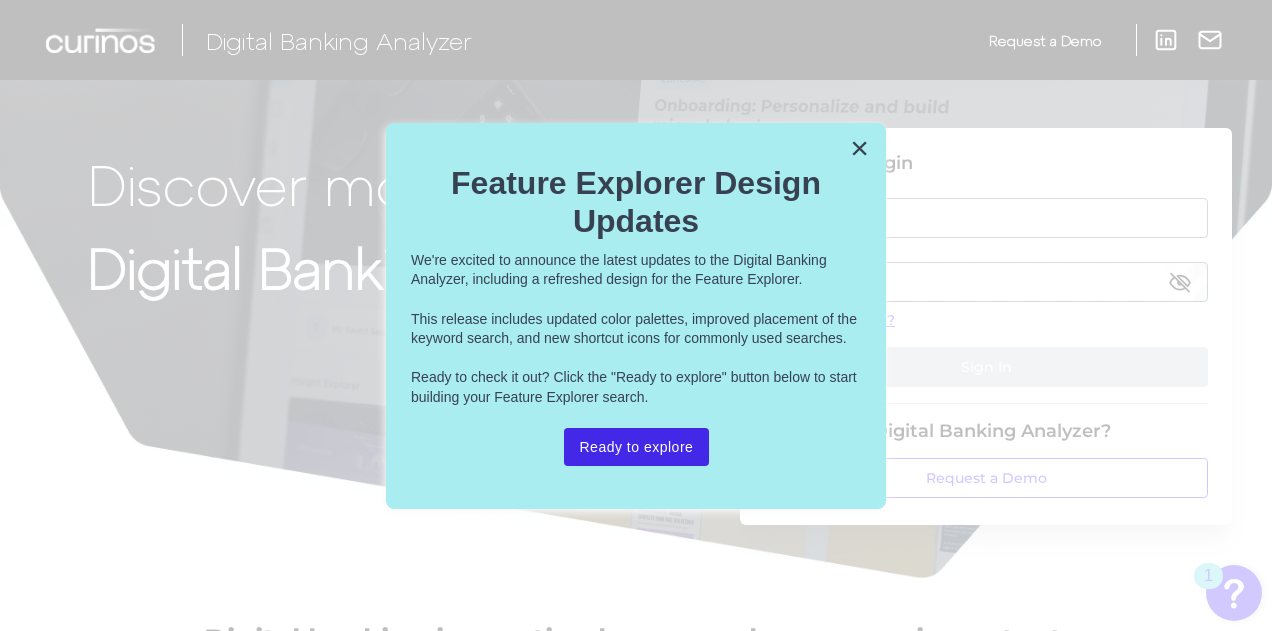 click on "Ready to explore" at bounding box center (637, 447) 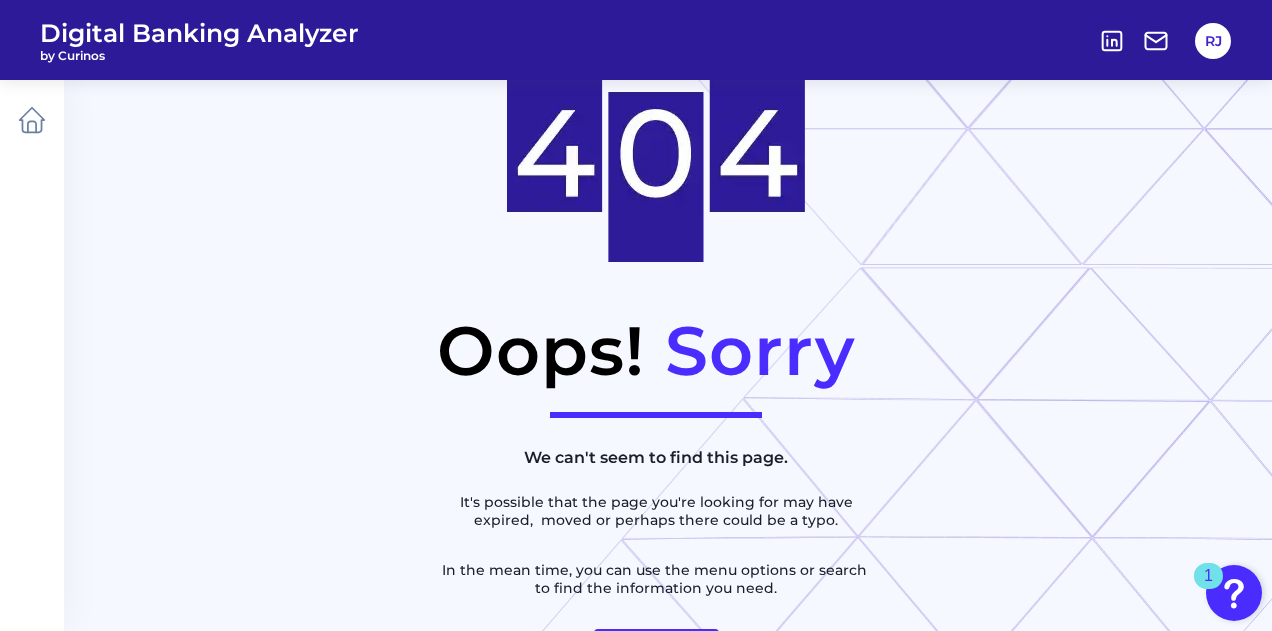 scroll, scrollTop: 38, scrollLeft: 0, axis: vertical 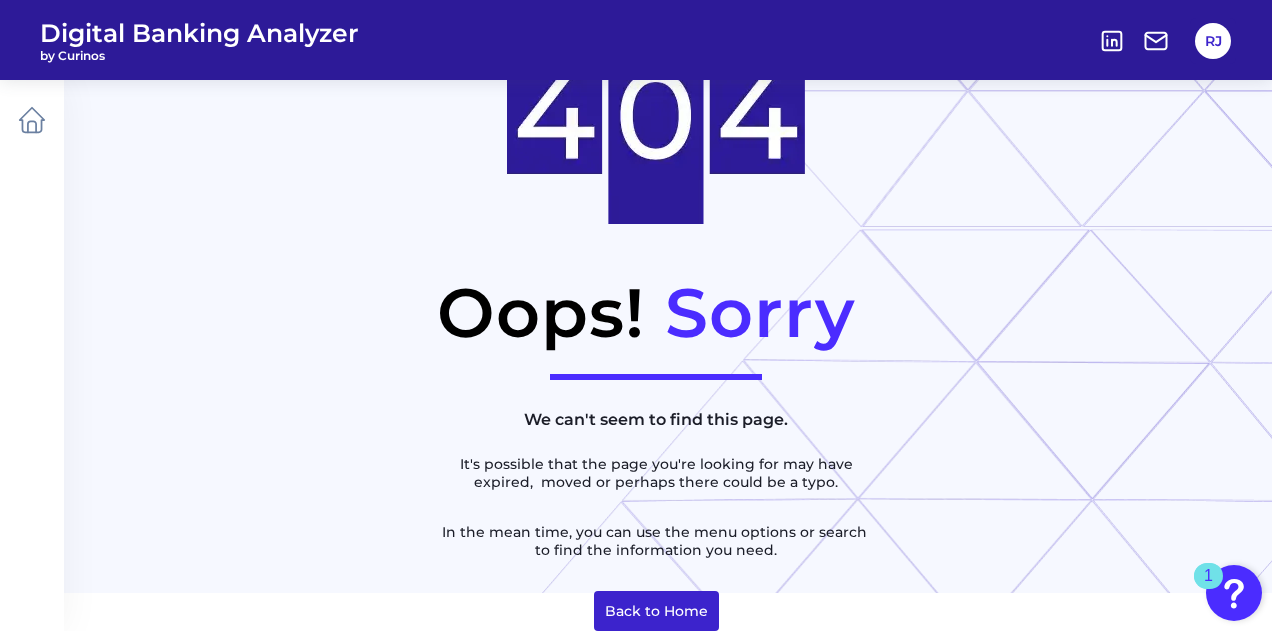 click on "Back to Home" at bounding box center [656, 611] 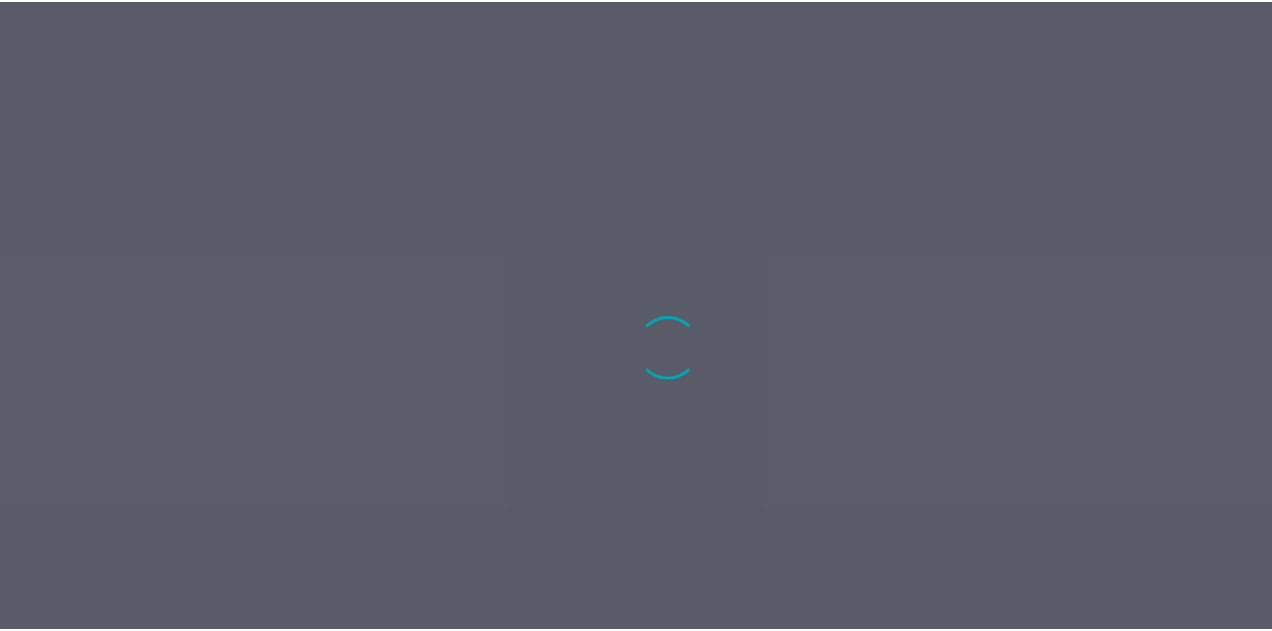 scroll, scrollTop: 0, scrollLeft: 0, axis: both 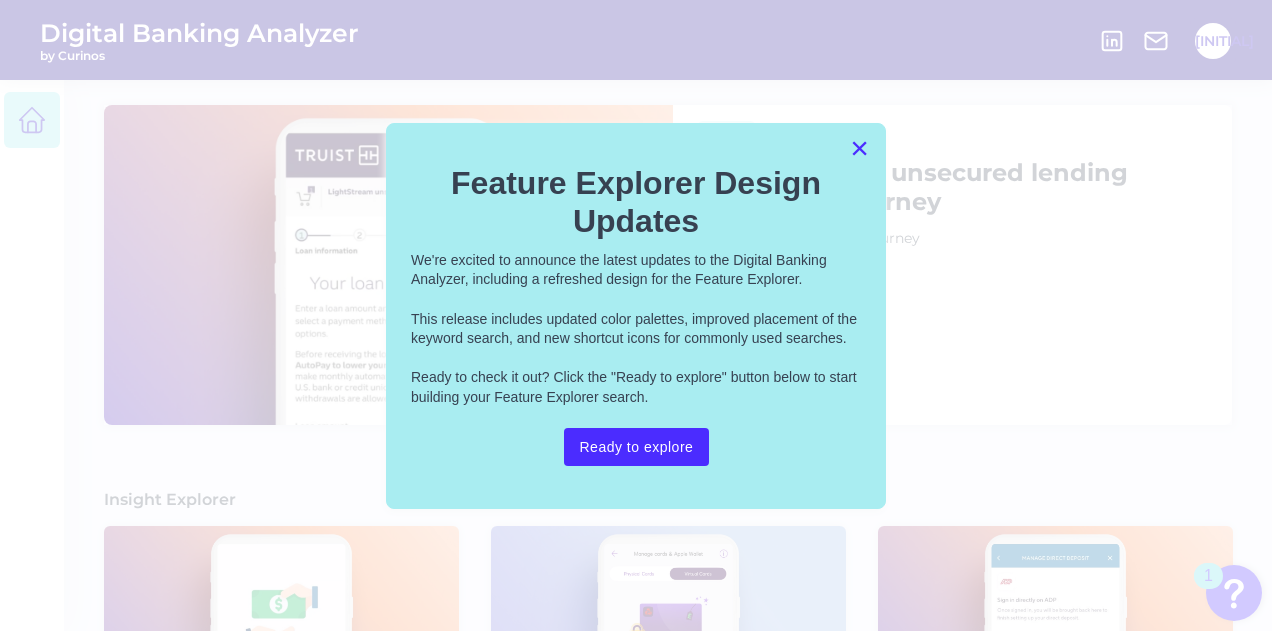 click on "×" at bounding box center [859, 148] 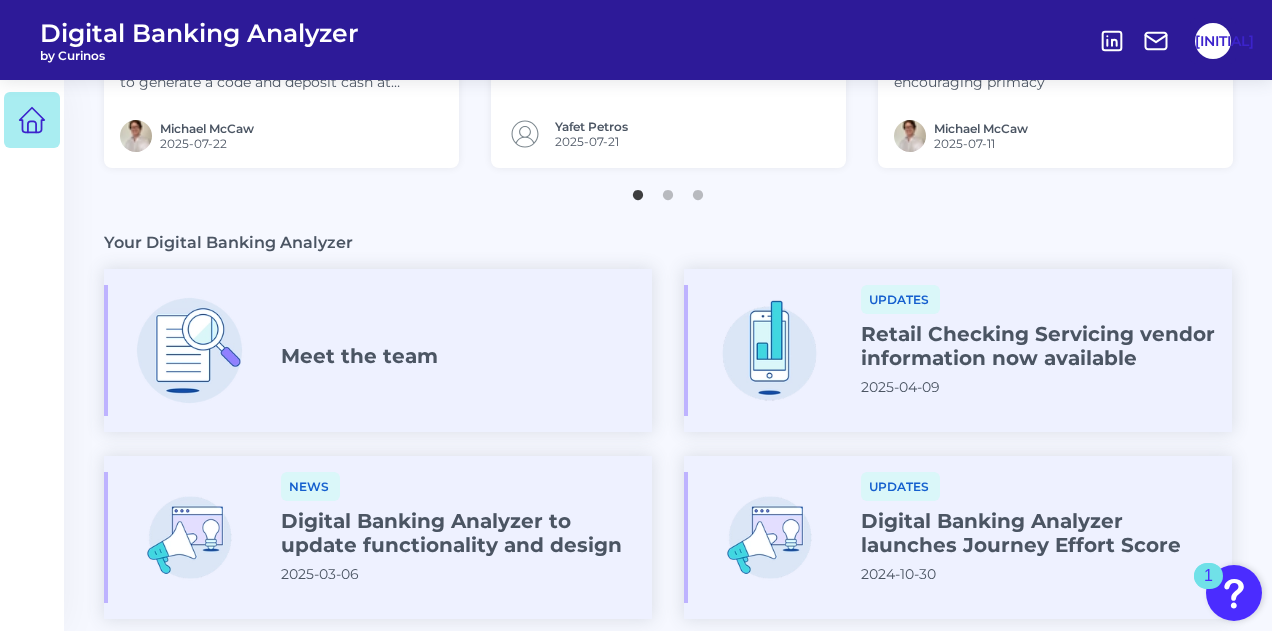 scroll, scrollTop: 970, scrollLeft: 0, axis: vertical 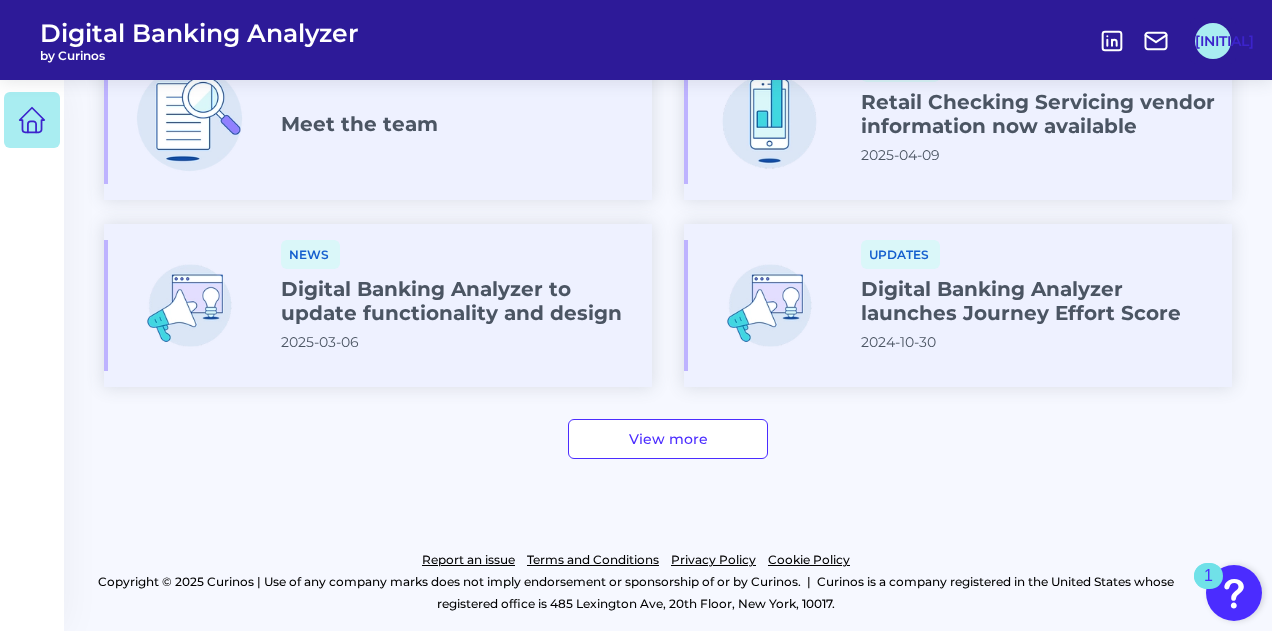 click on "[INITIAL]" at bounding box center (1213, 41) 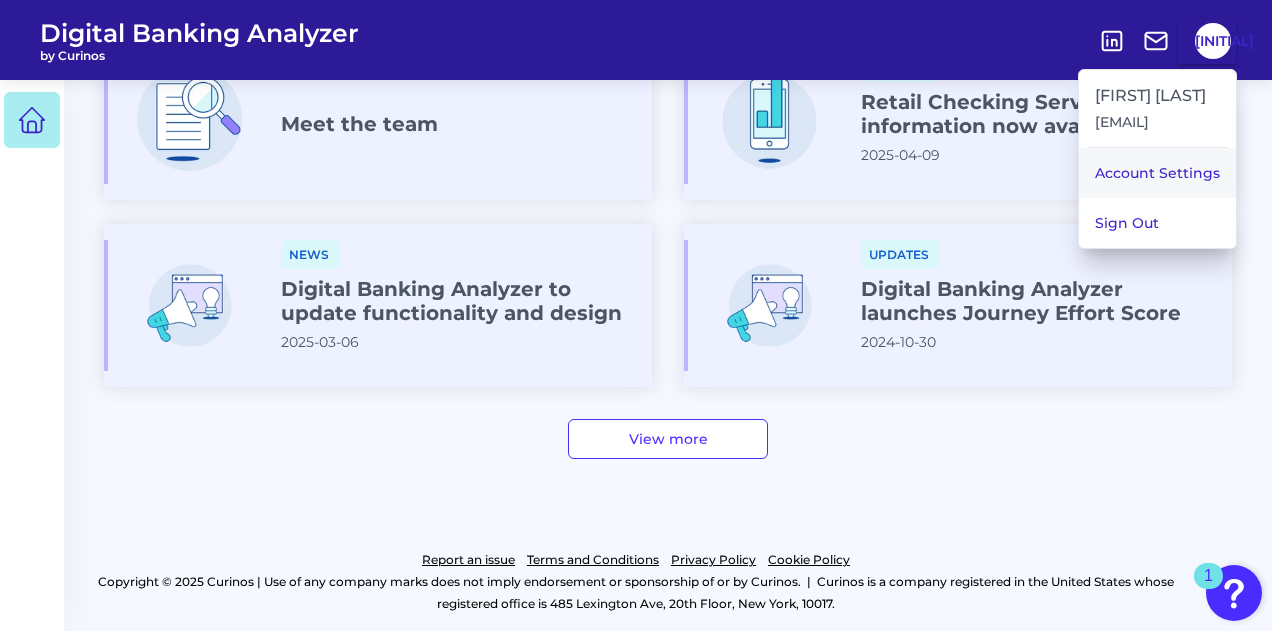 click on "Account Settings" at bounding box center [1157, 173] 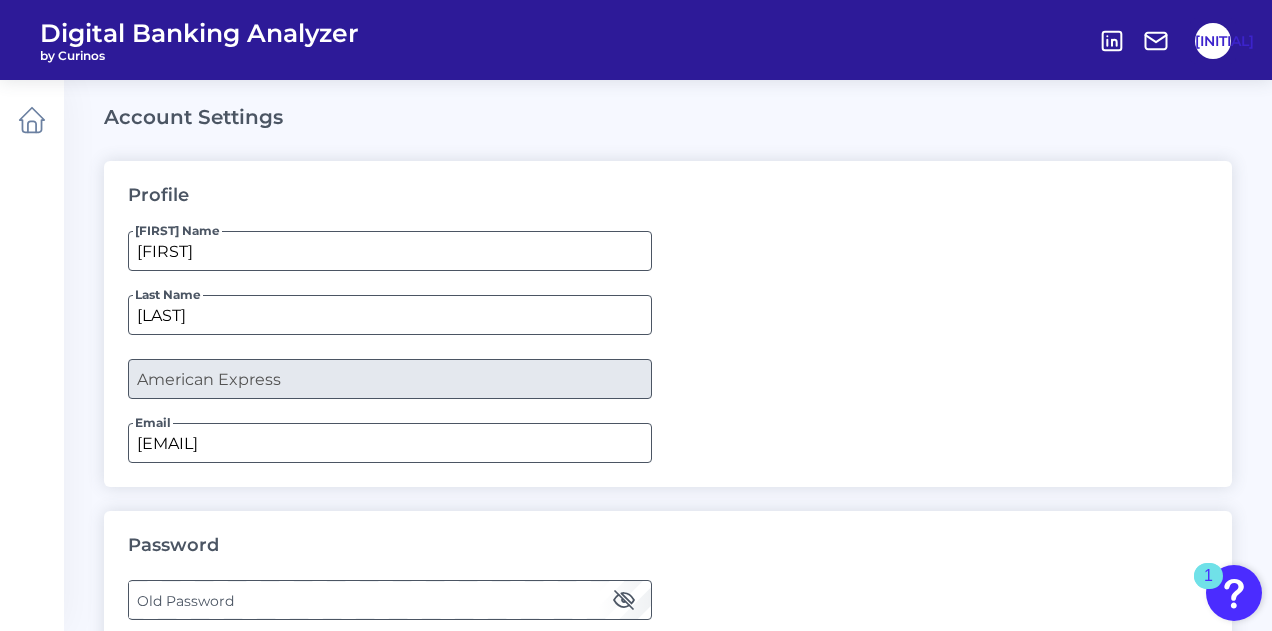 scroll, scrollTop: 242, scrollLeft: 0, axis: vertical 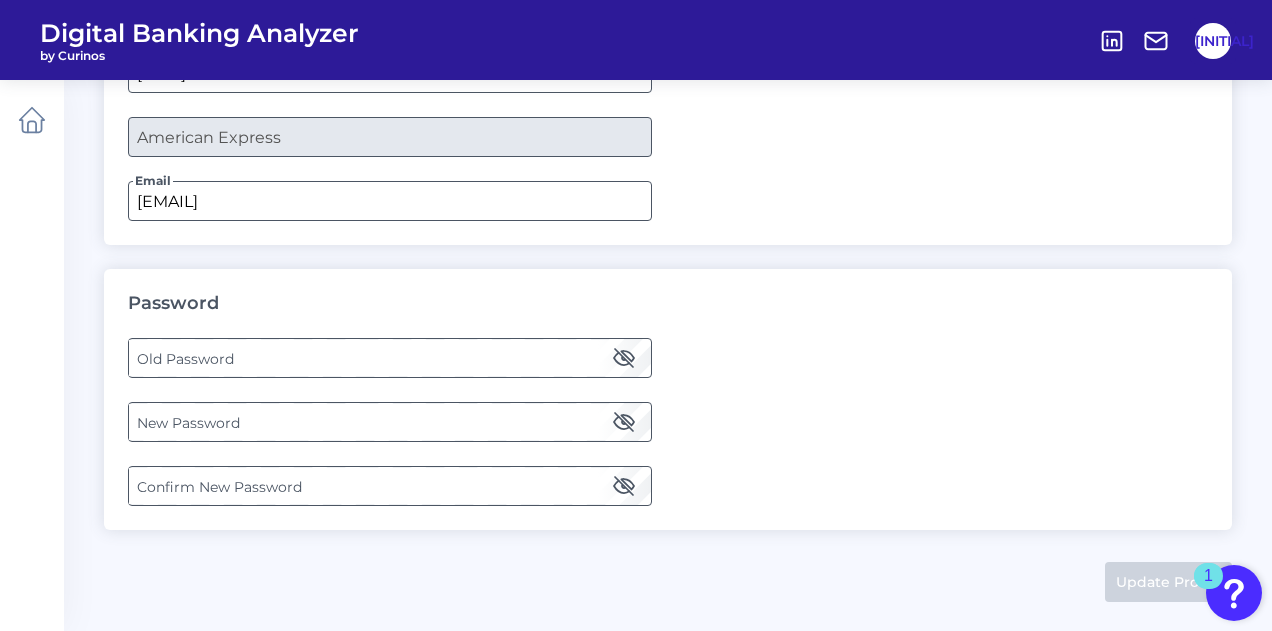 click on "Old Password" at bounding box center (389, 358) 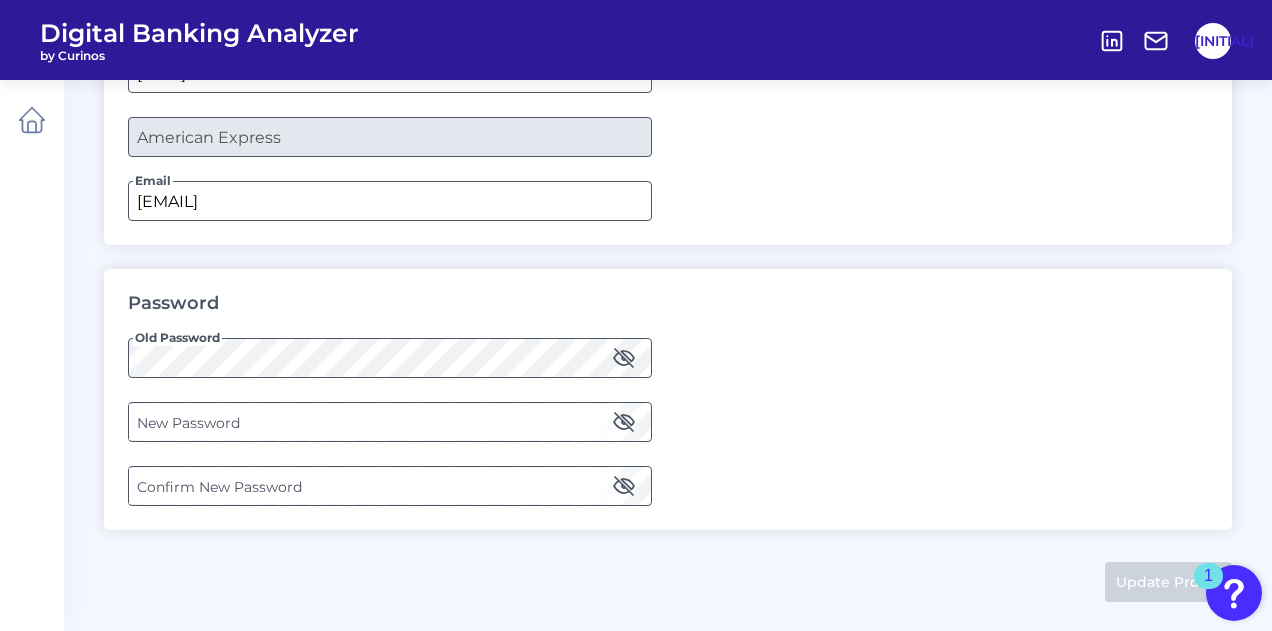 click on "New Password" at bounding box center [389, 422] 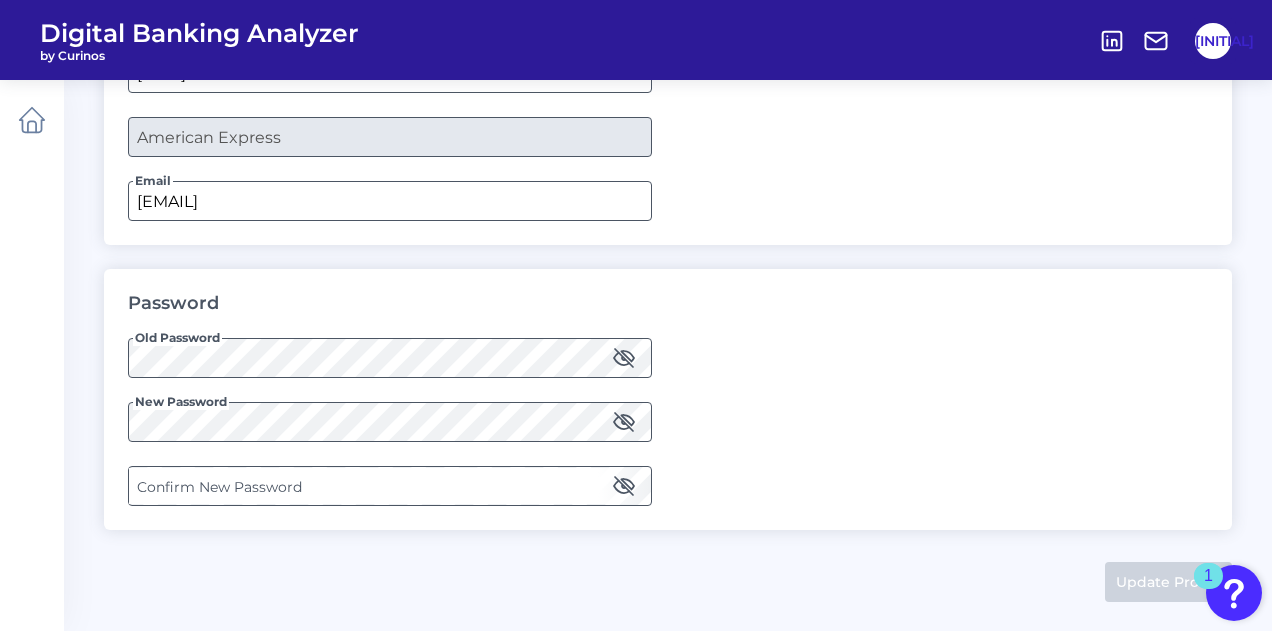 click on "Confirm New Password" at bounding box center (389, 486) 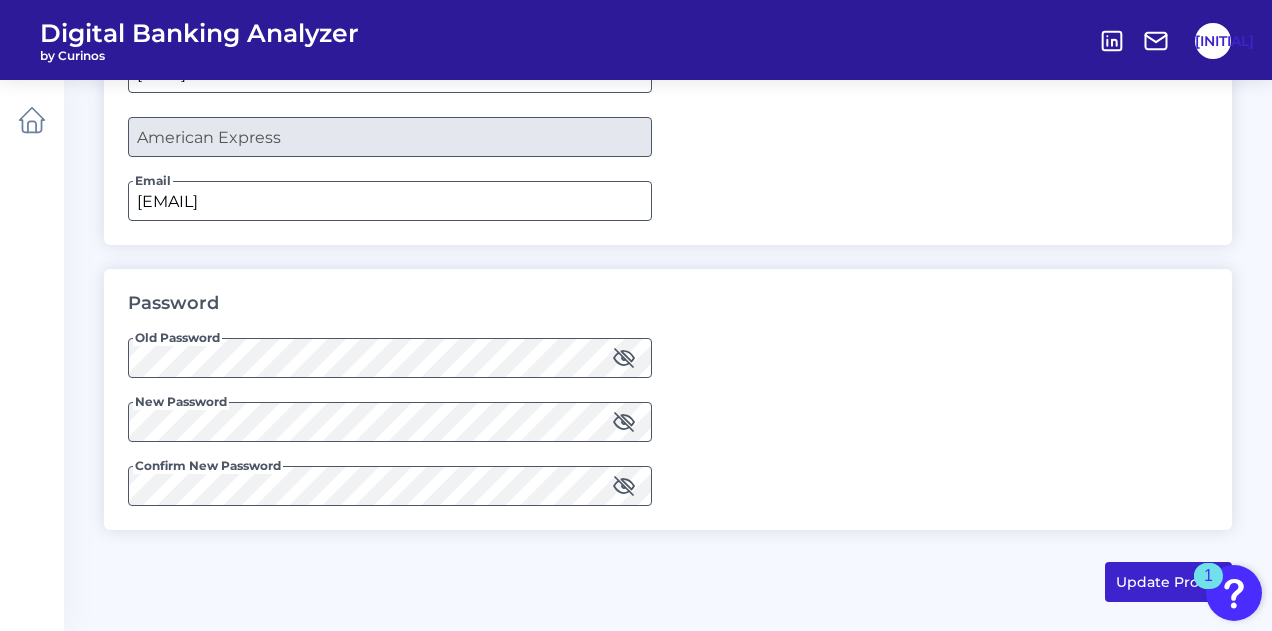click on "Update Profile" at bounding box center [1168, 582] 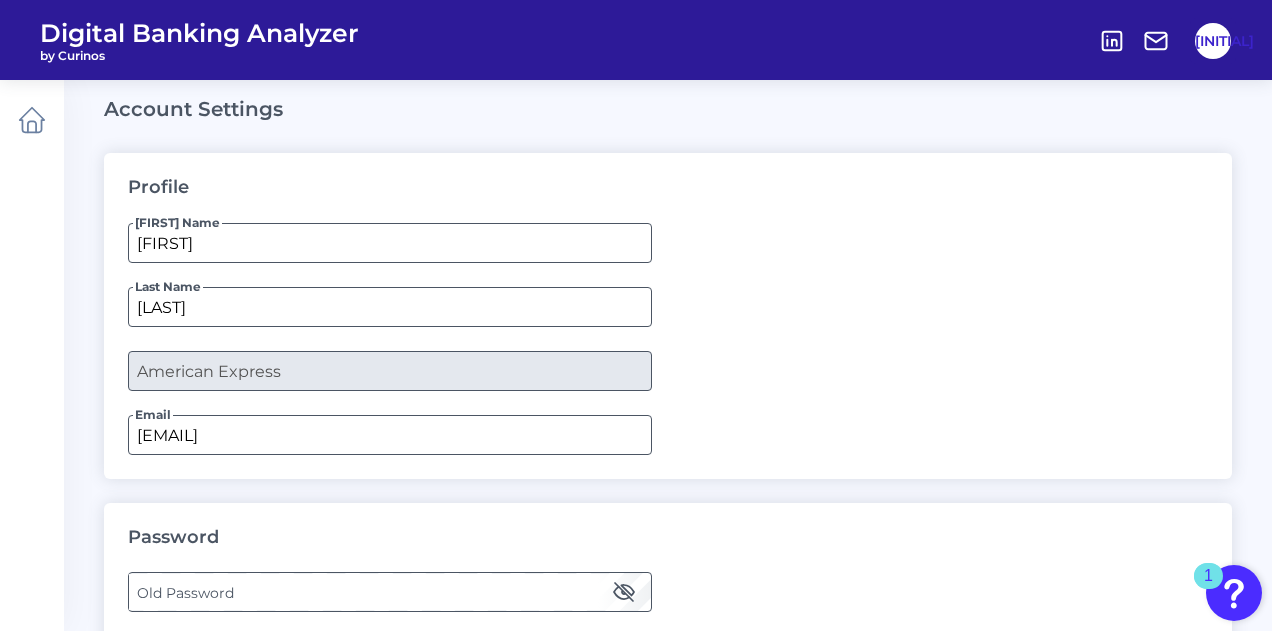 scroll, scrollTop: 0, scrollLeft: 0, axis: both 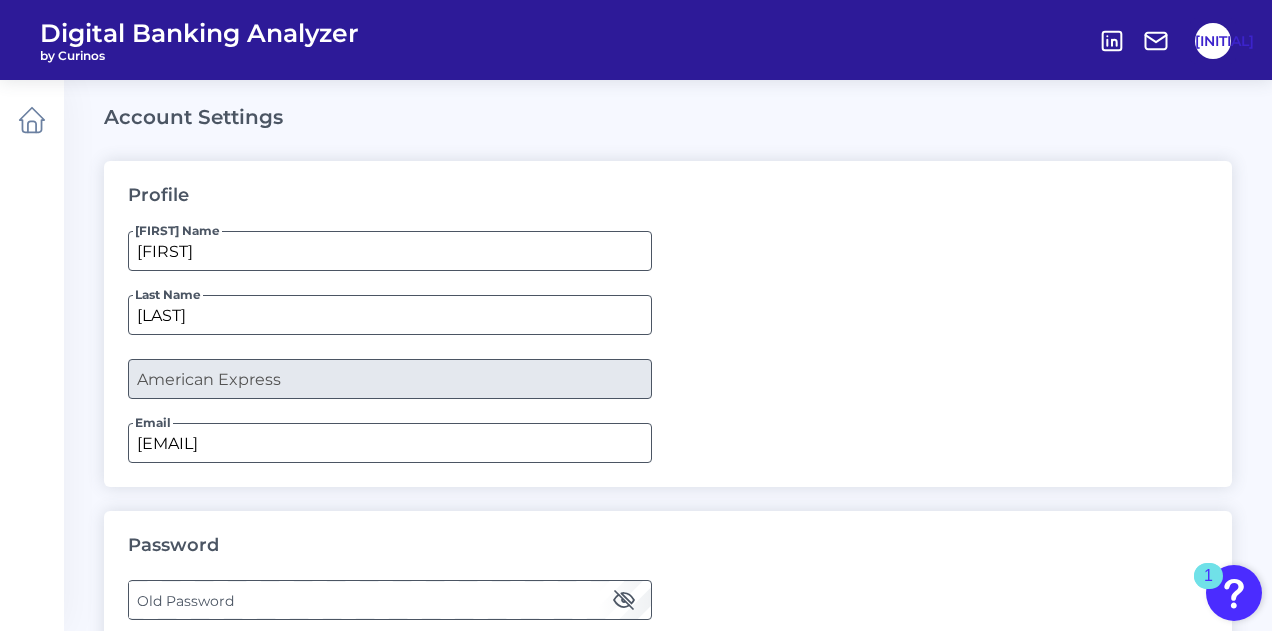 click on "Digital Banking Analyzer" at bounding box center [199, 33] 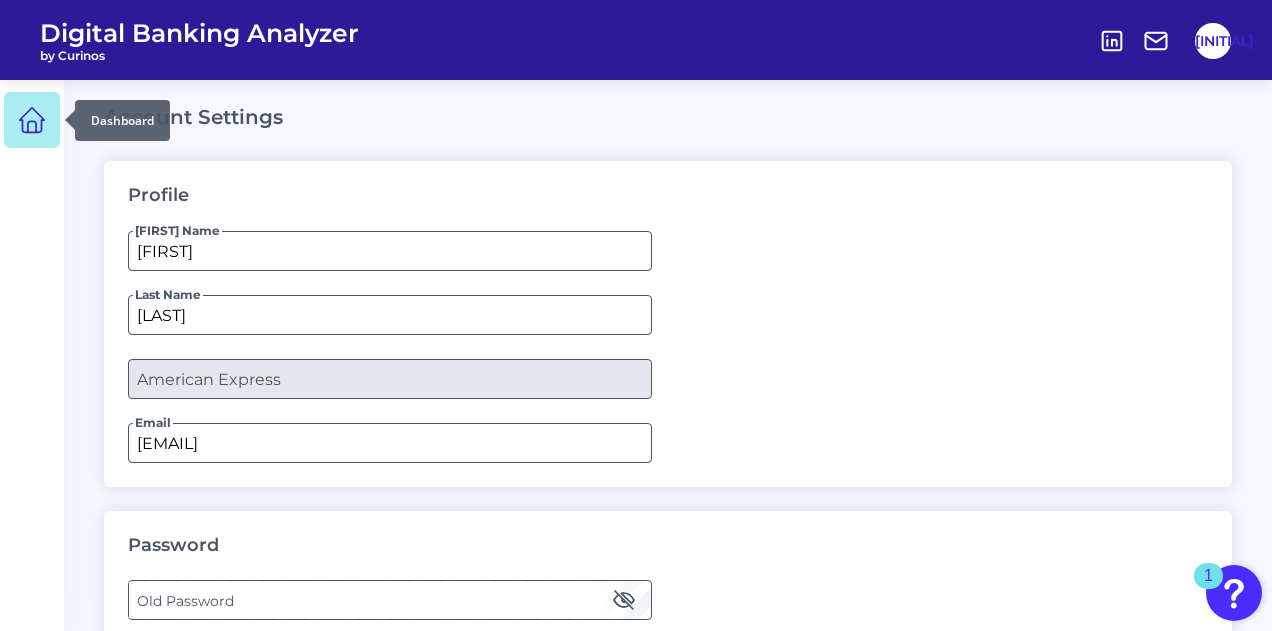 click 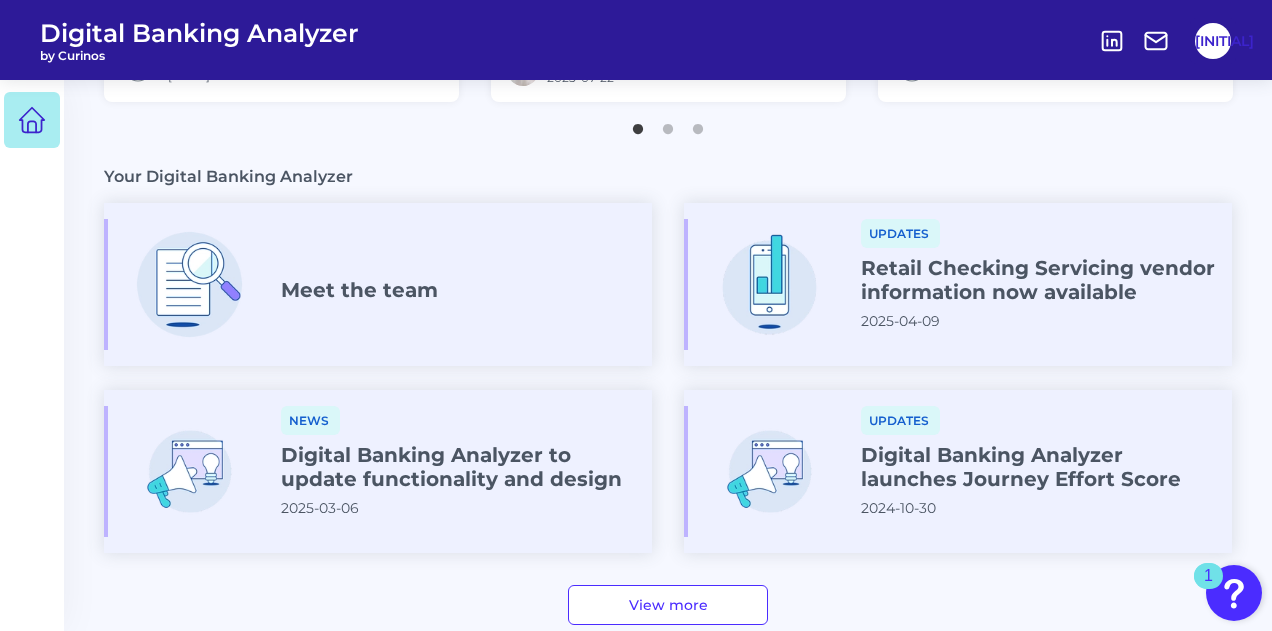scroll, scrollTop: 805, scrollLeft: 0, axis: vertical 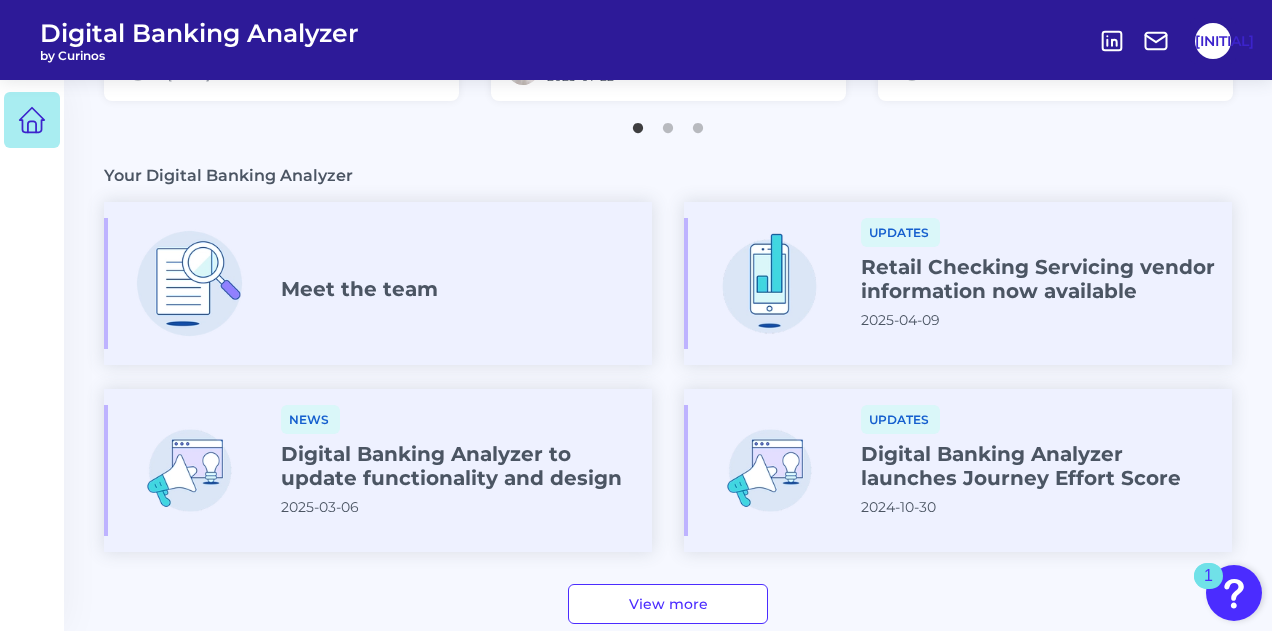 click on "View more" at bounding box center [668, 604] 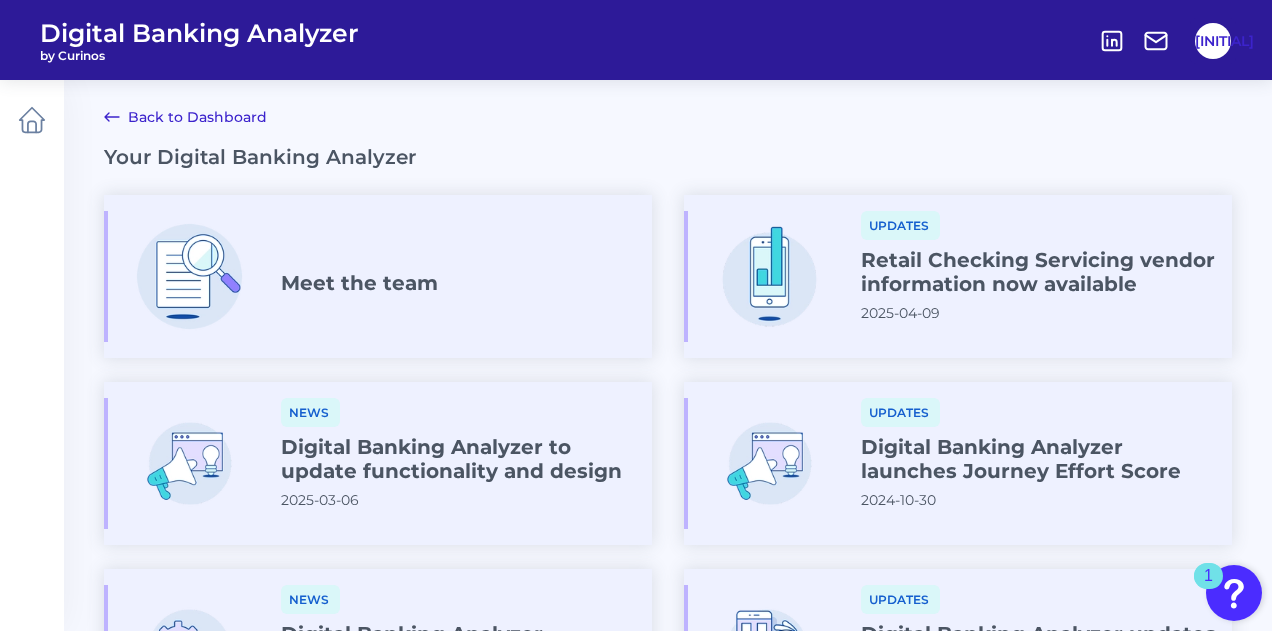 scroll, scrollTop: 1, scrollLeft: 0, axis: vertical 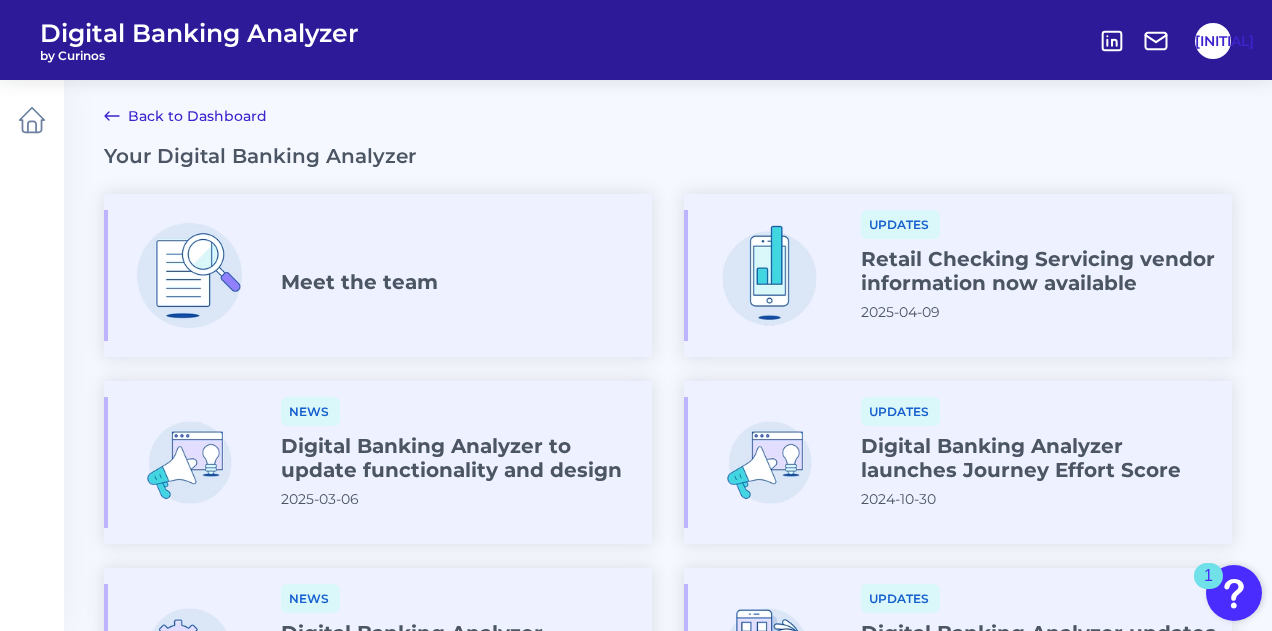 click on "Back to Dashboard" at bounding box center (185, 116) 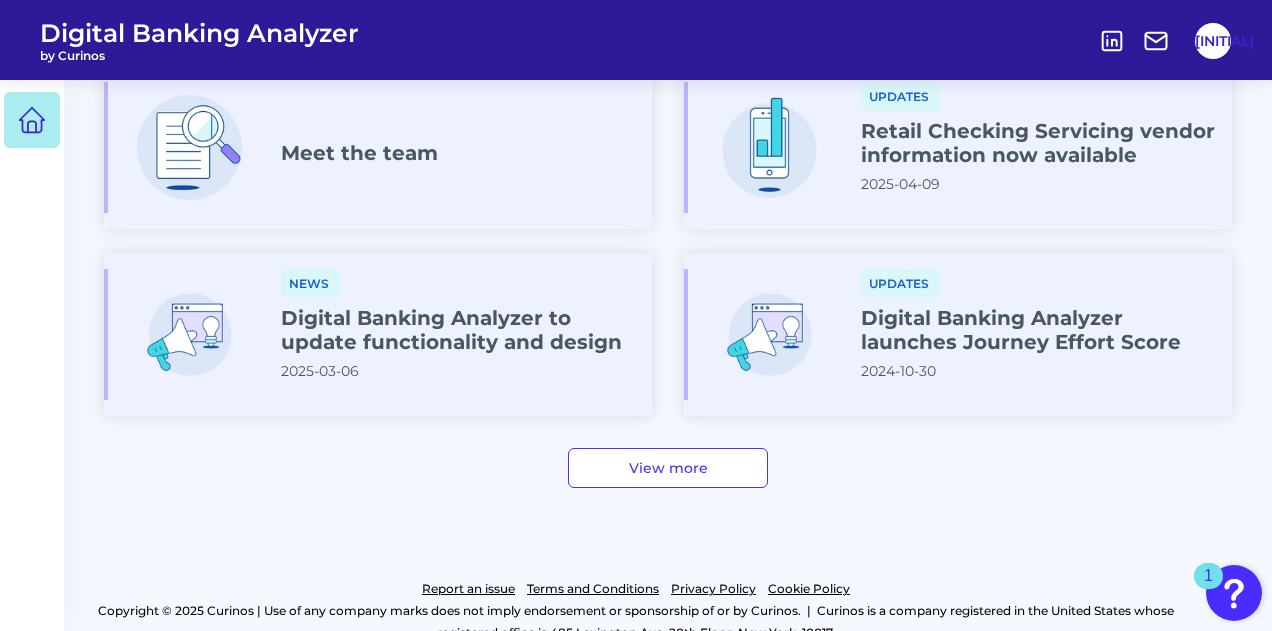 scroll, scrollTop: 943, scrollLeft: 0, axis: vertical 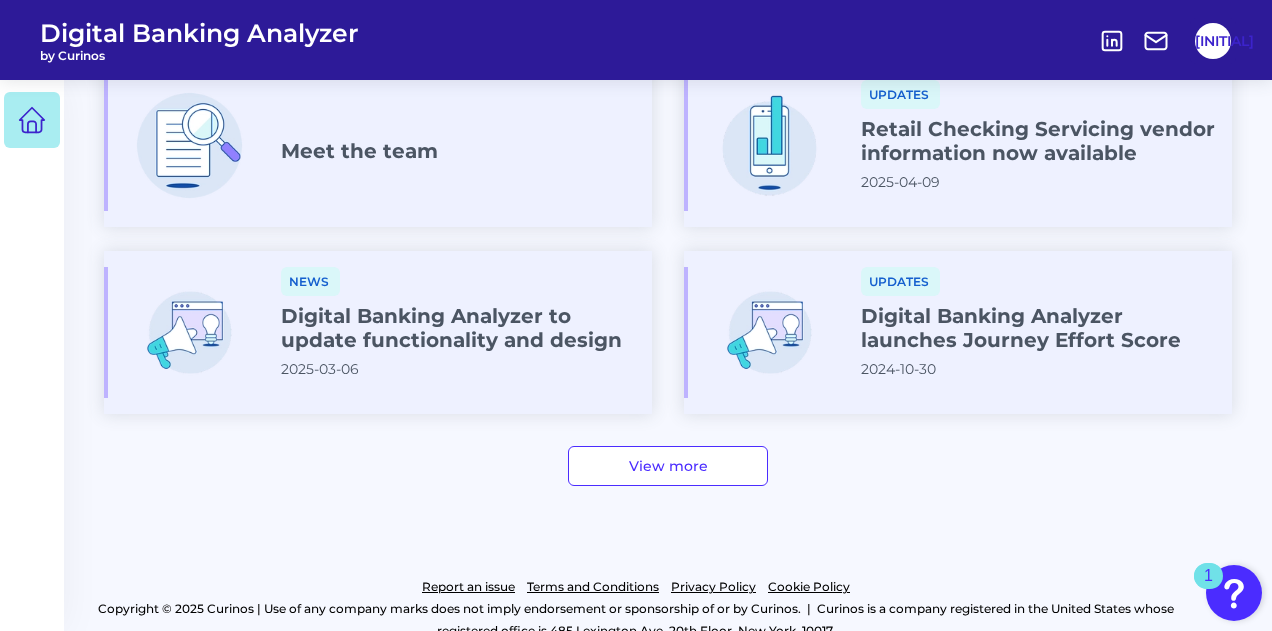 click on "Digital Banking Analyzer to update functionality and design" at bounding box center [458, 328] 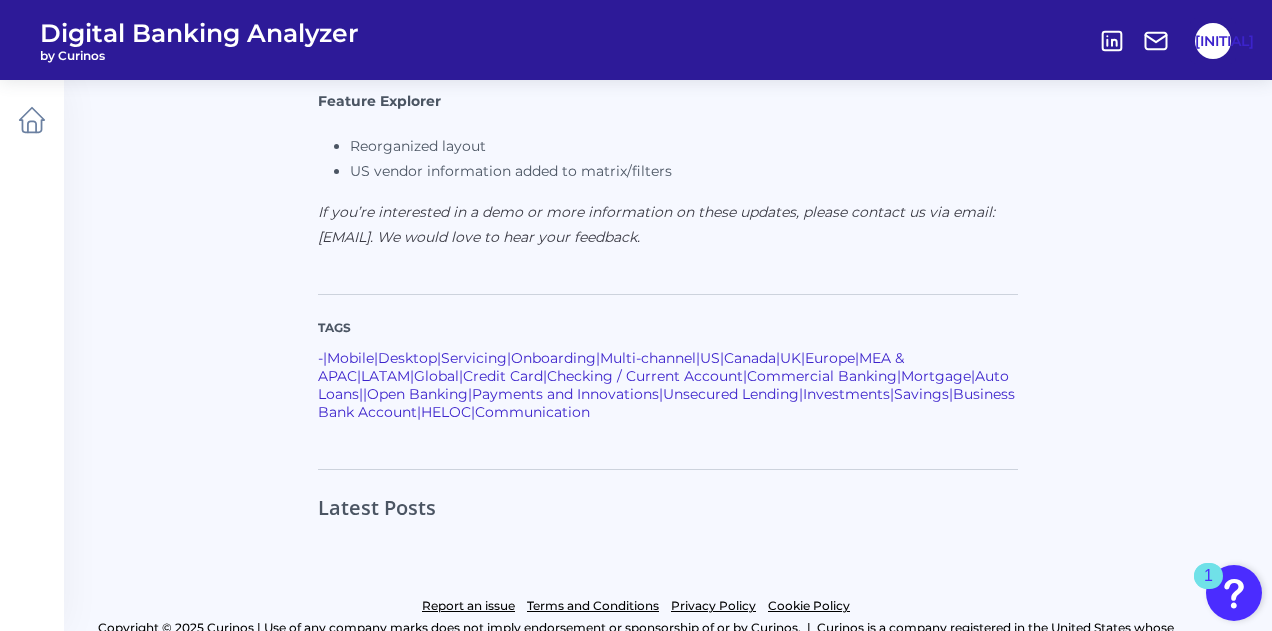 scroll, scrollTop: 829, scrollLeft: 0, axis: vertical 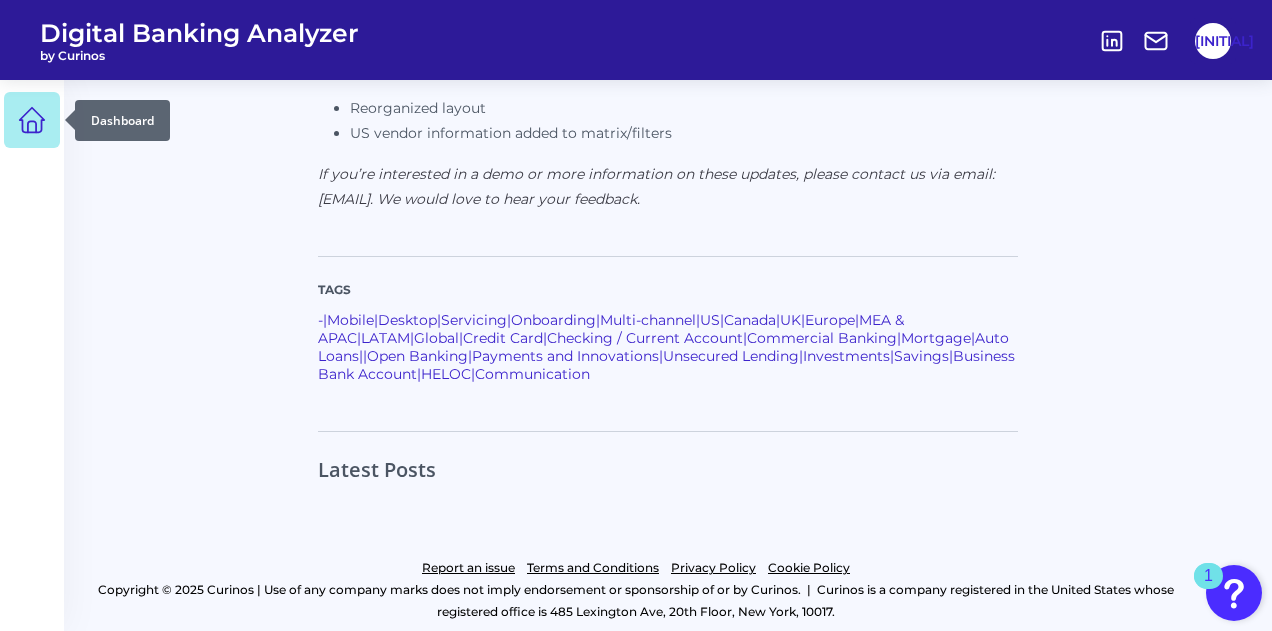 click 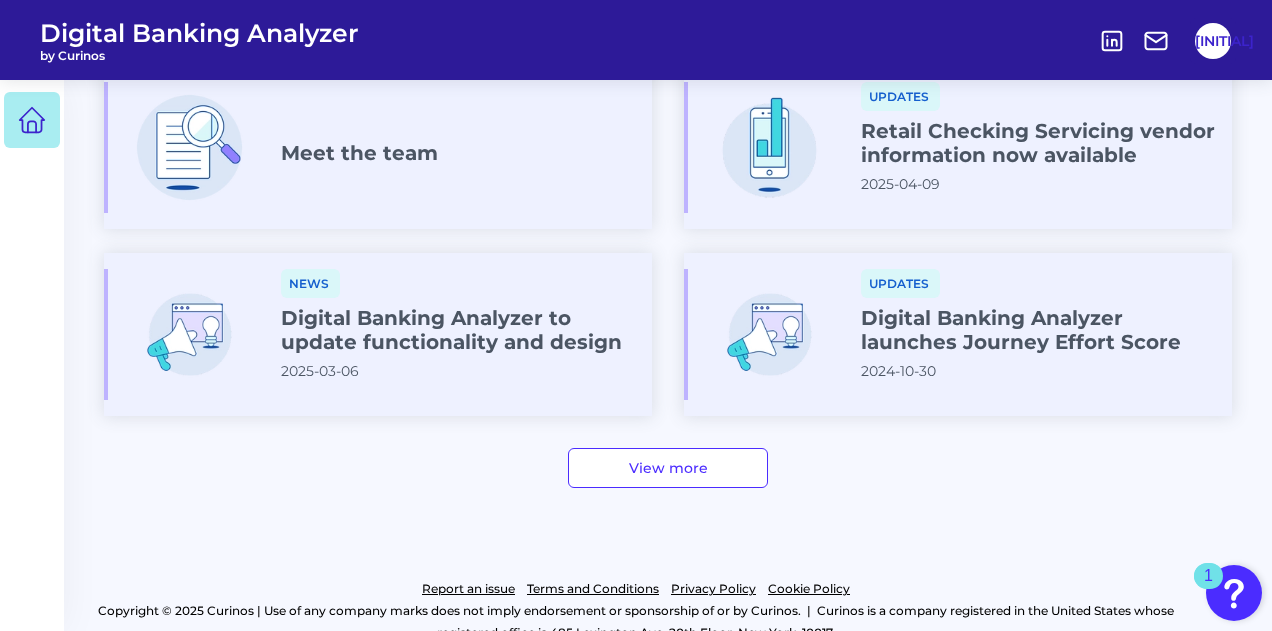 scroll, scrollTop: 951, scrollLeft: 0, axis: vertical 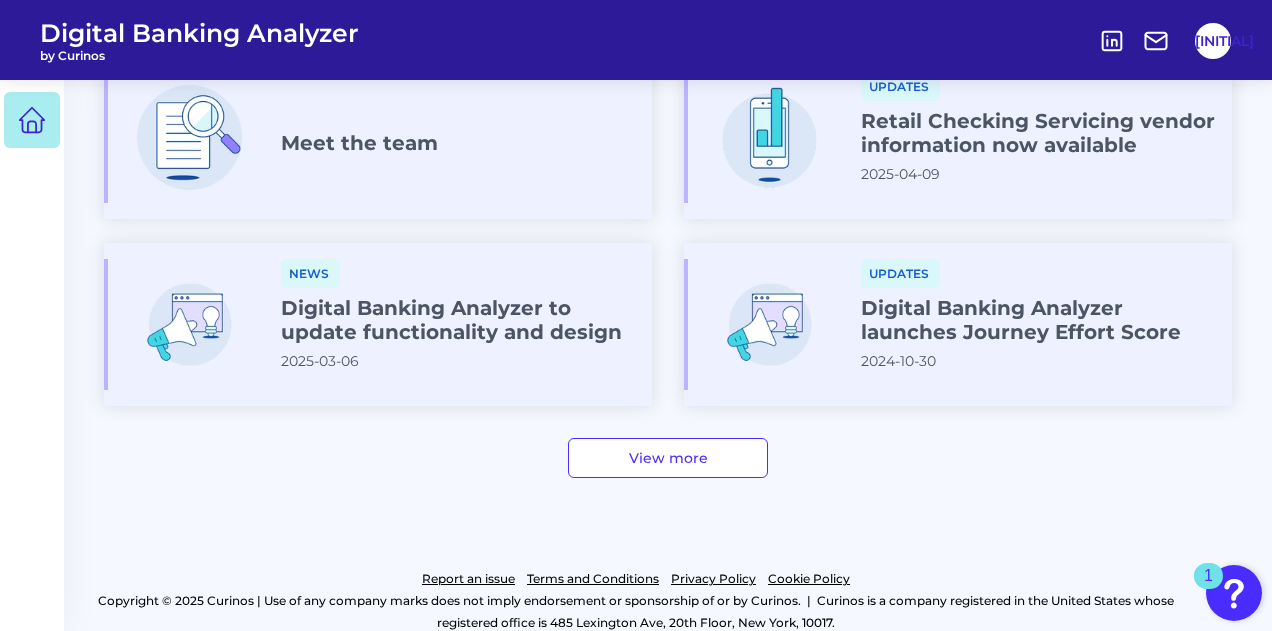 click on "View more" at bounding box center (668, 458) 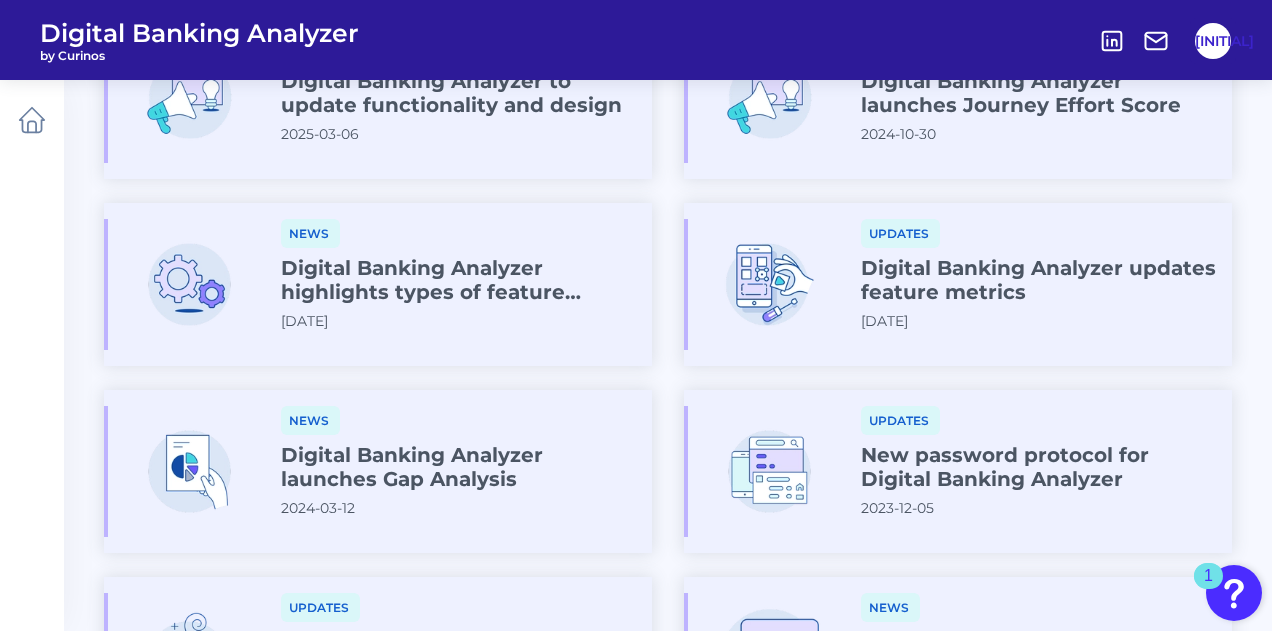 scroll, scrollTop: 0, scrollLeft: 0, axis: both 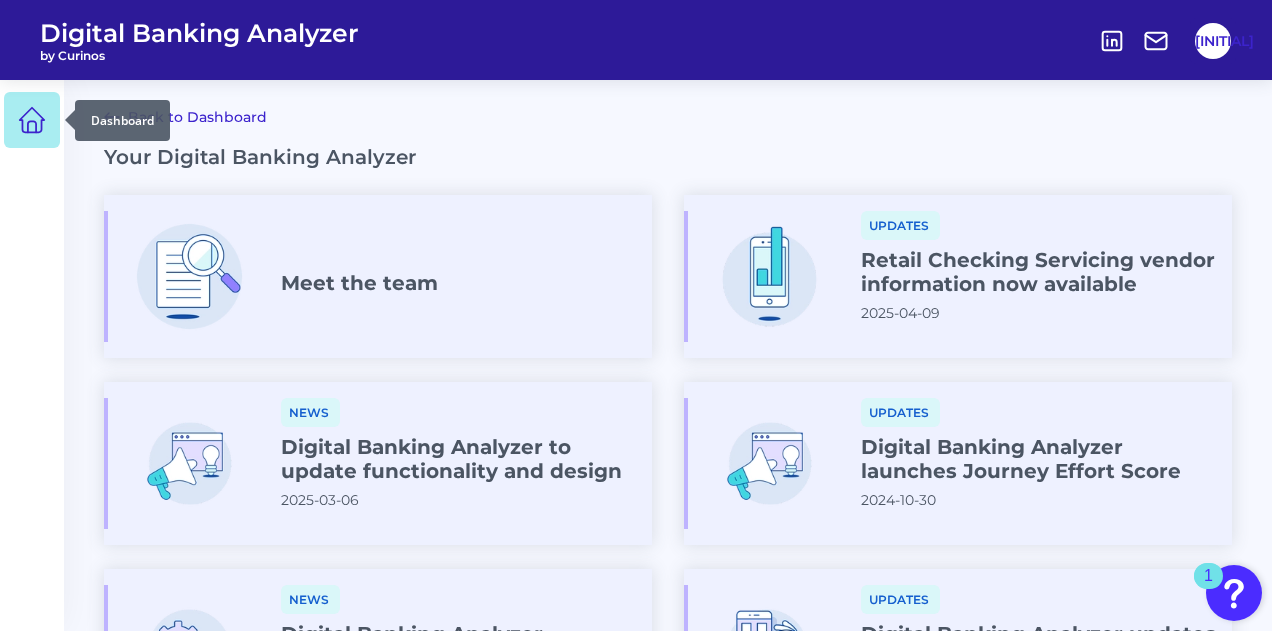 click 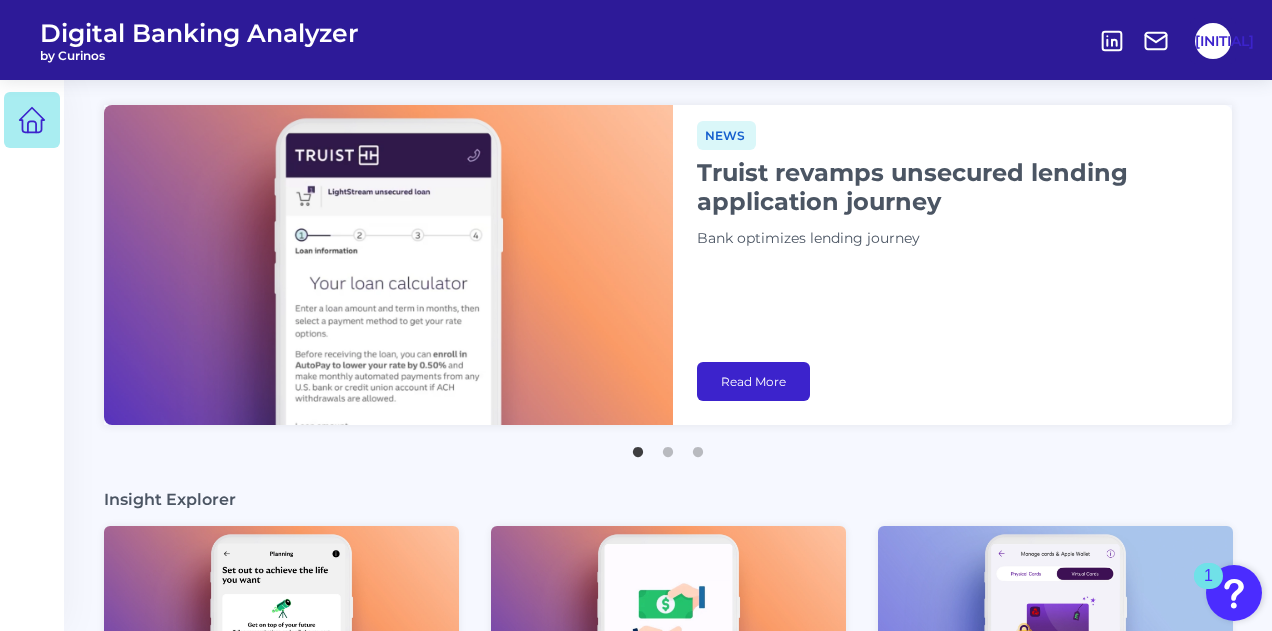 click on "Read More" at bounding box center (753, 381) 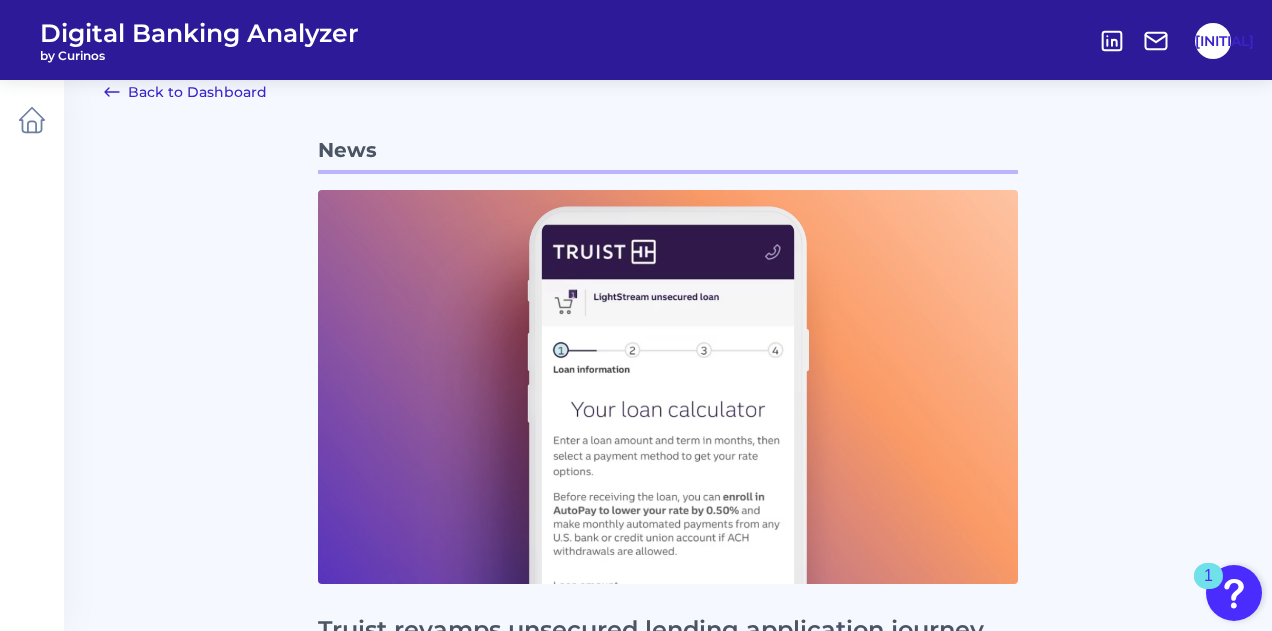 scroll, scrollTop: 0, scrollLeft: 0, axis: both 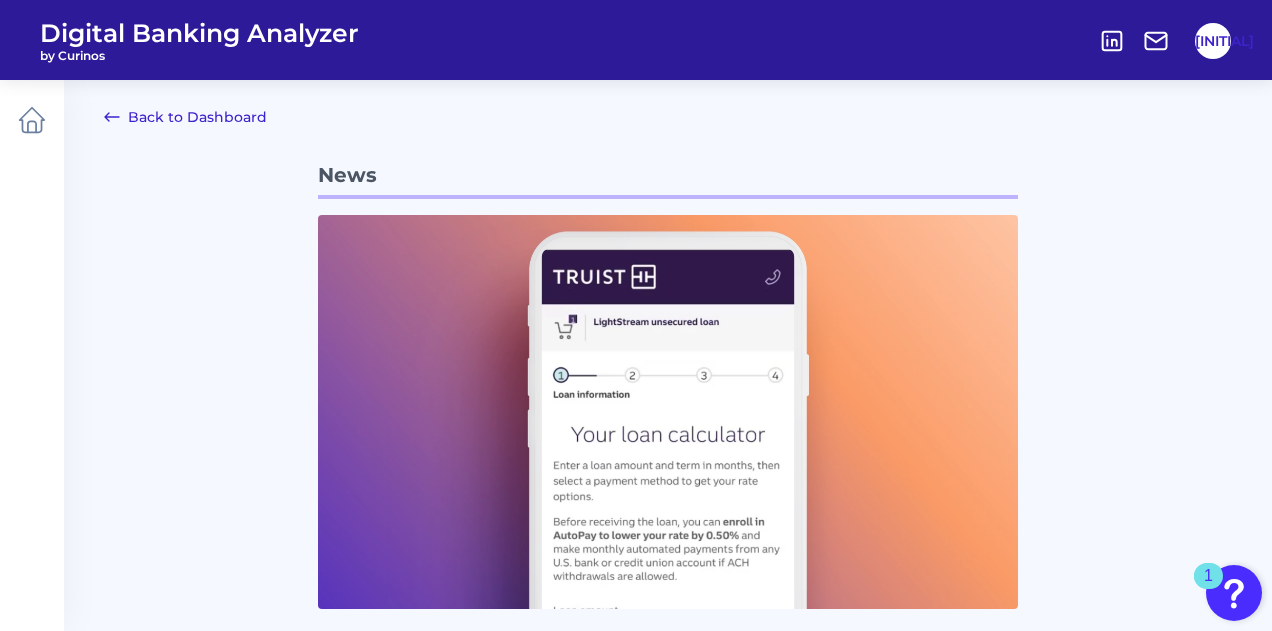 click 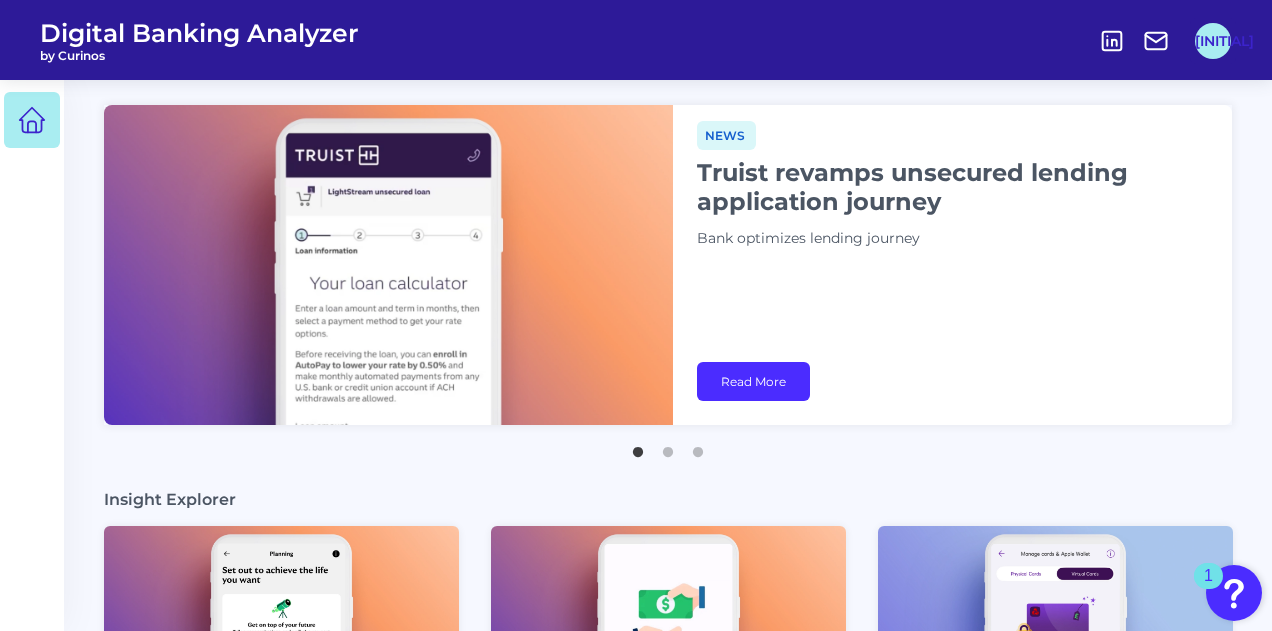 click on "[INITIAL]" at bounding box center (1213, 41) 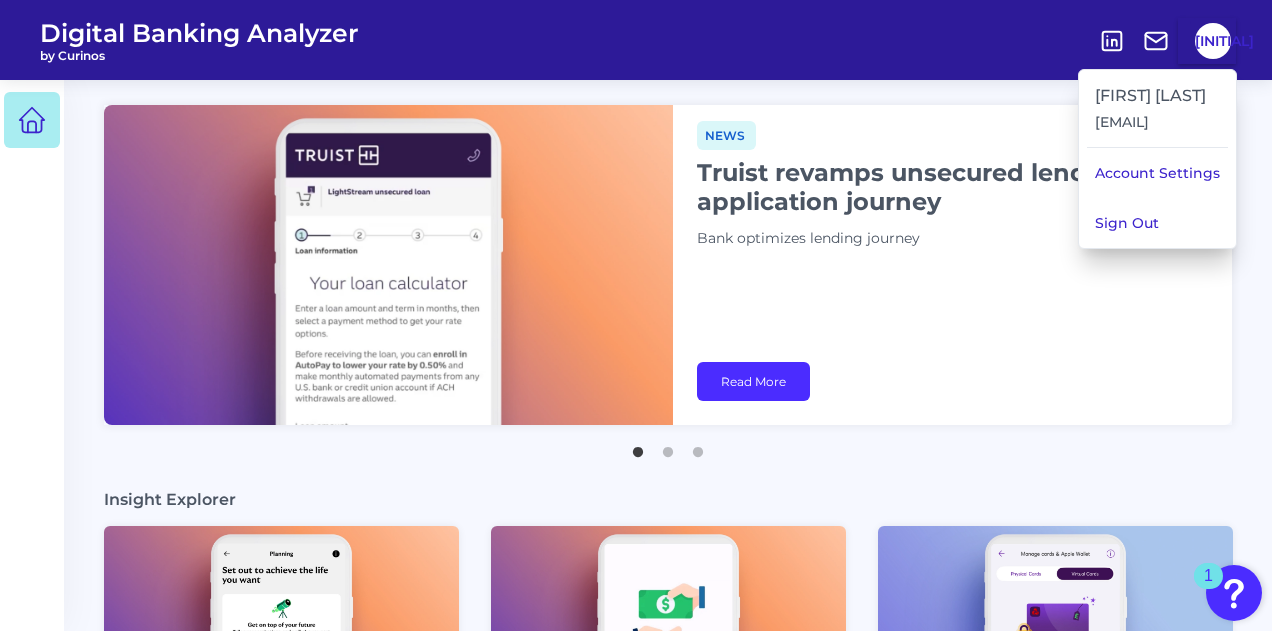 click at bounding box center (32, 355) 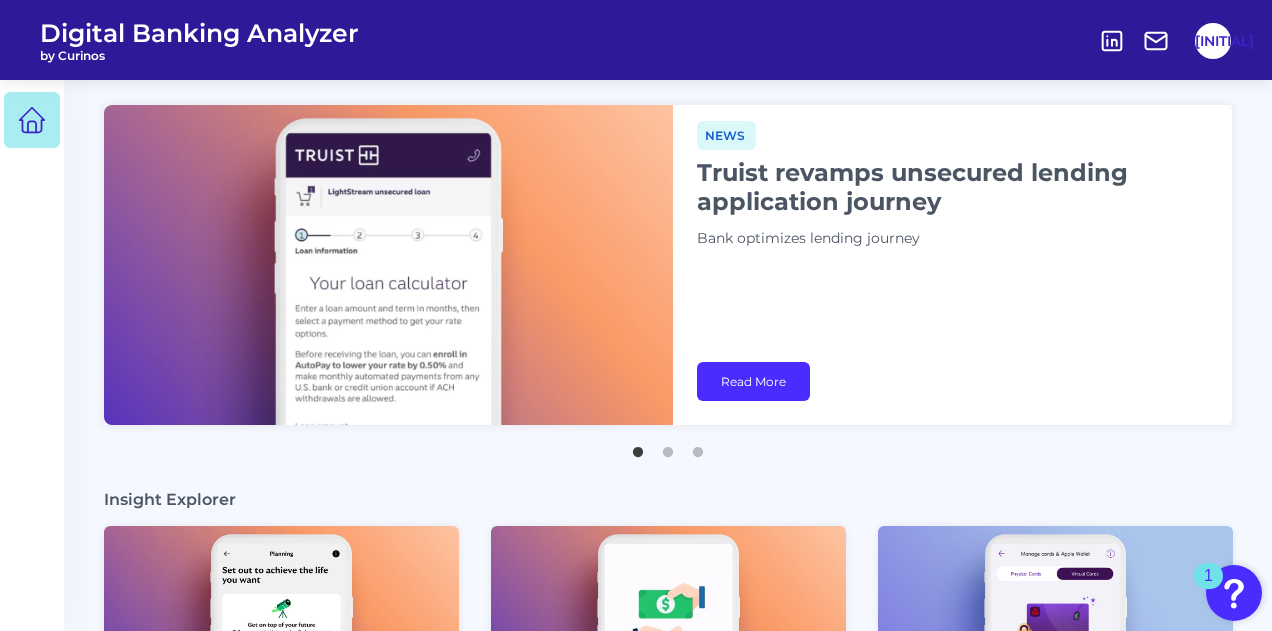 scroll, scrollTop: 374, scrollLeft: 0, axis: vertical 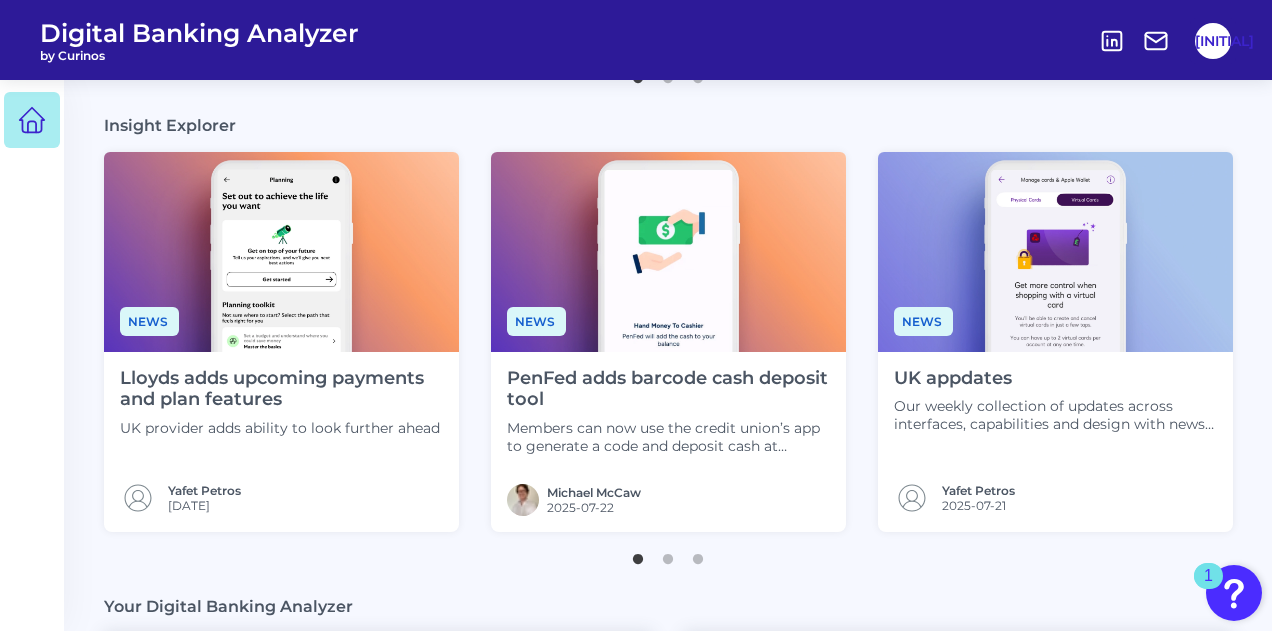 click on "1" at bounding box center (1208, 589) 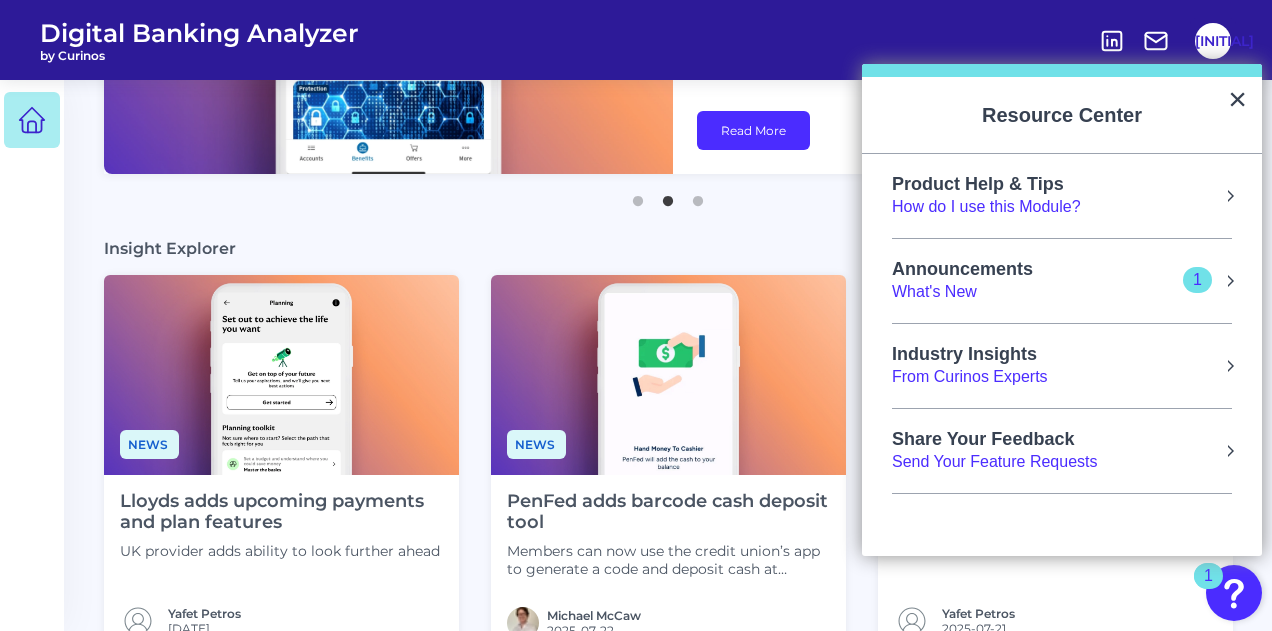 scroll, scrollTop: 246, scrollLeft: 0, axis: vertical 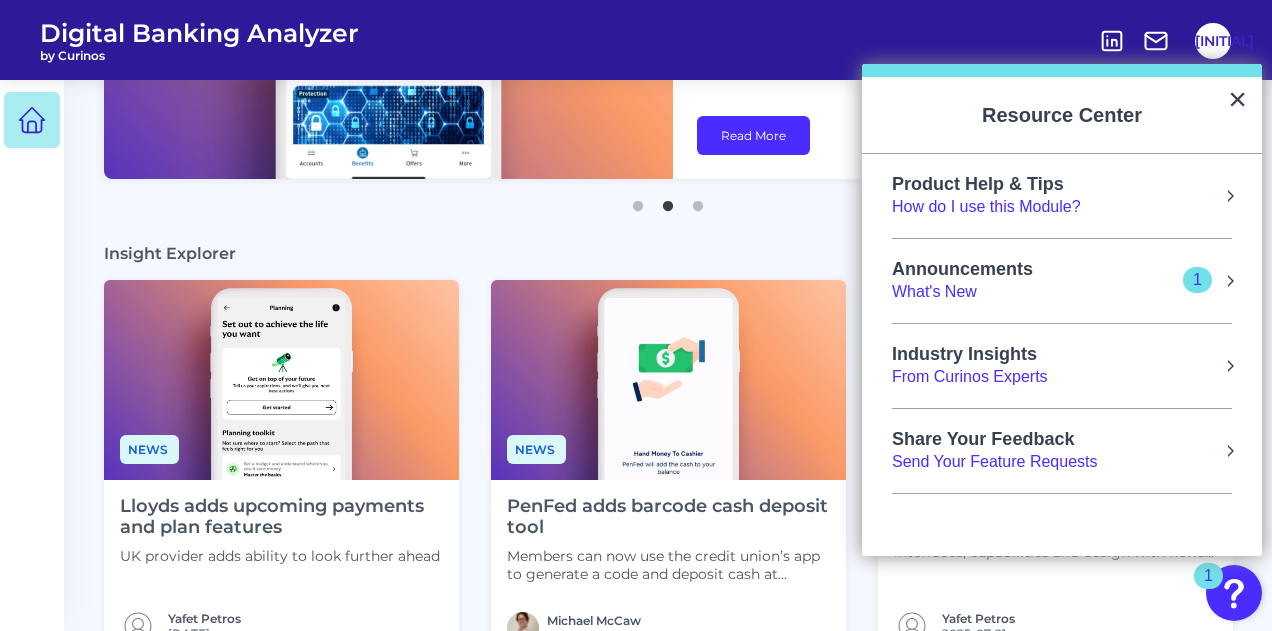 click at bounding box center [32, 355] 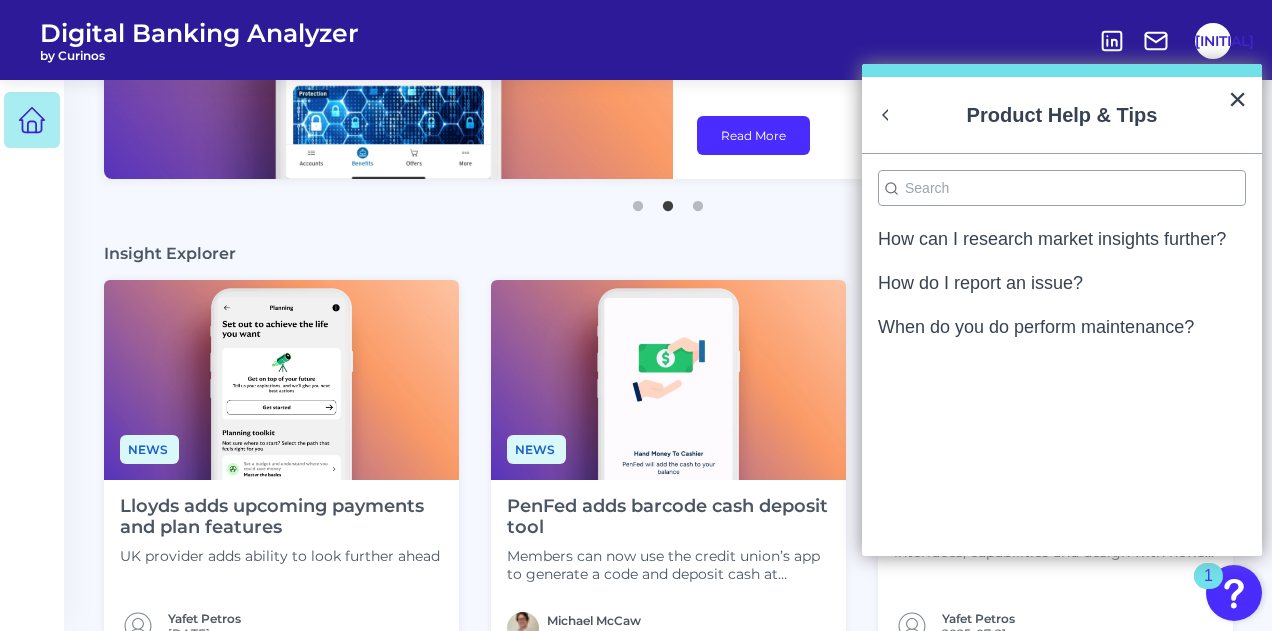 scroll, scrollTop: 0, scrollLeft: 0, axis: both 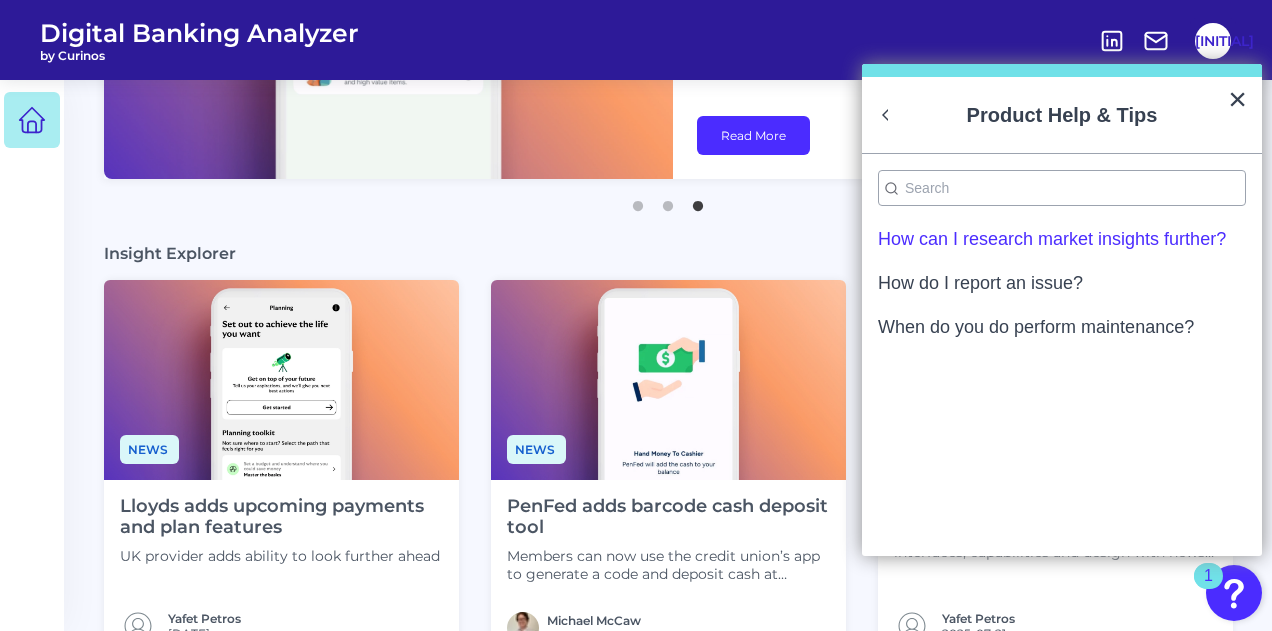 click on "How can I research market insights further?" at bounding box center (1052, 239) 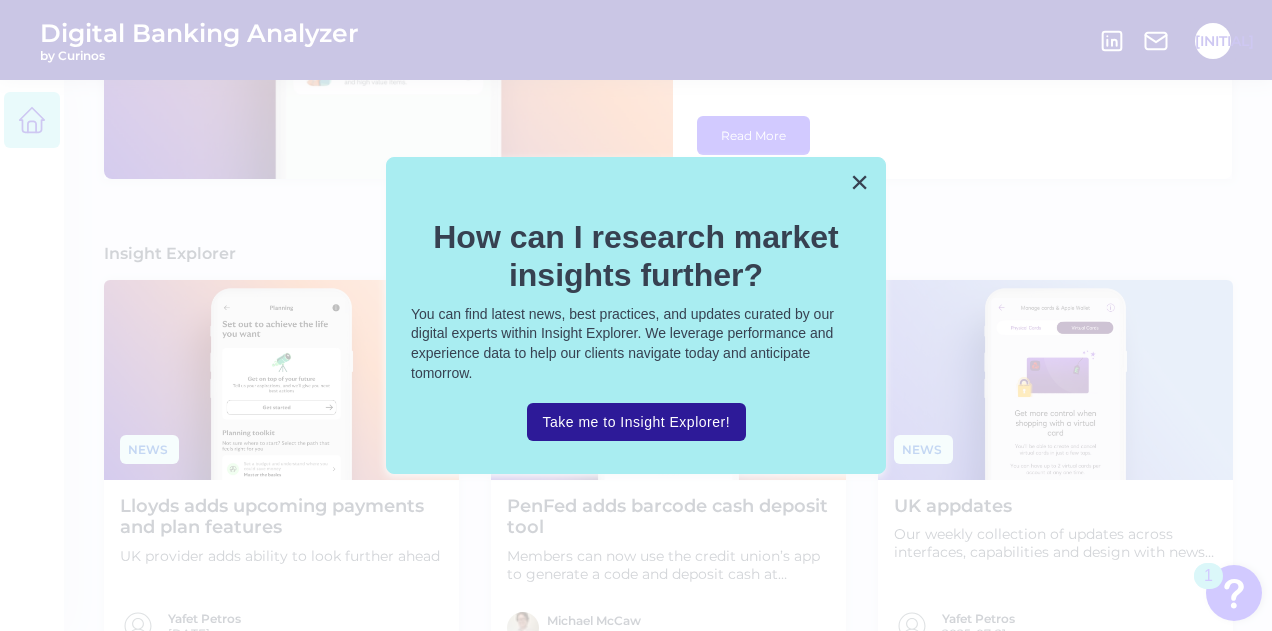 click on "Take me to Insight Explorer!" at bounding box center [637, 422] 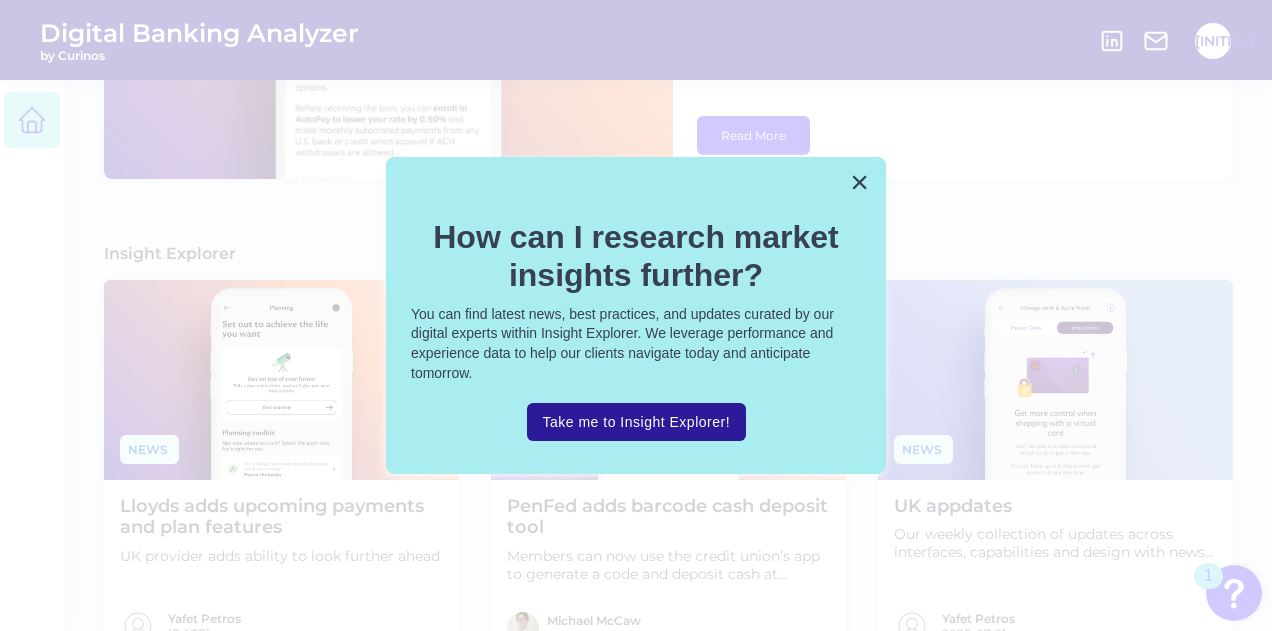 type 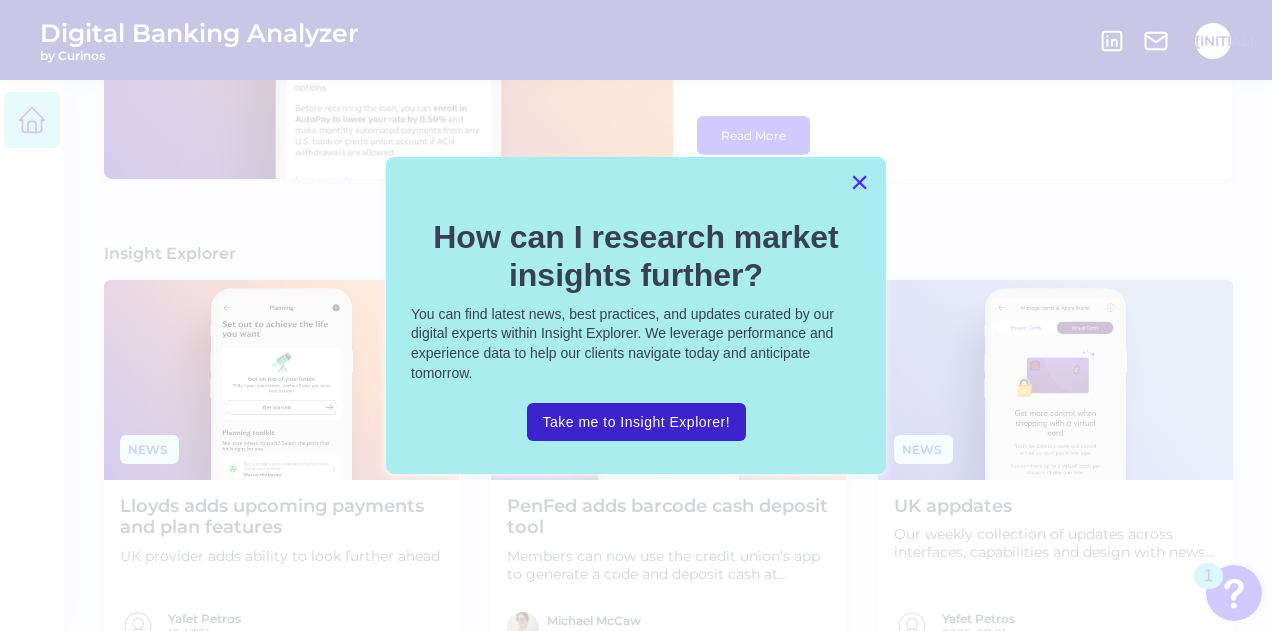 click on "×" at bounding box center (859, 182) 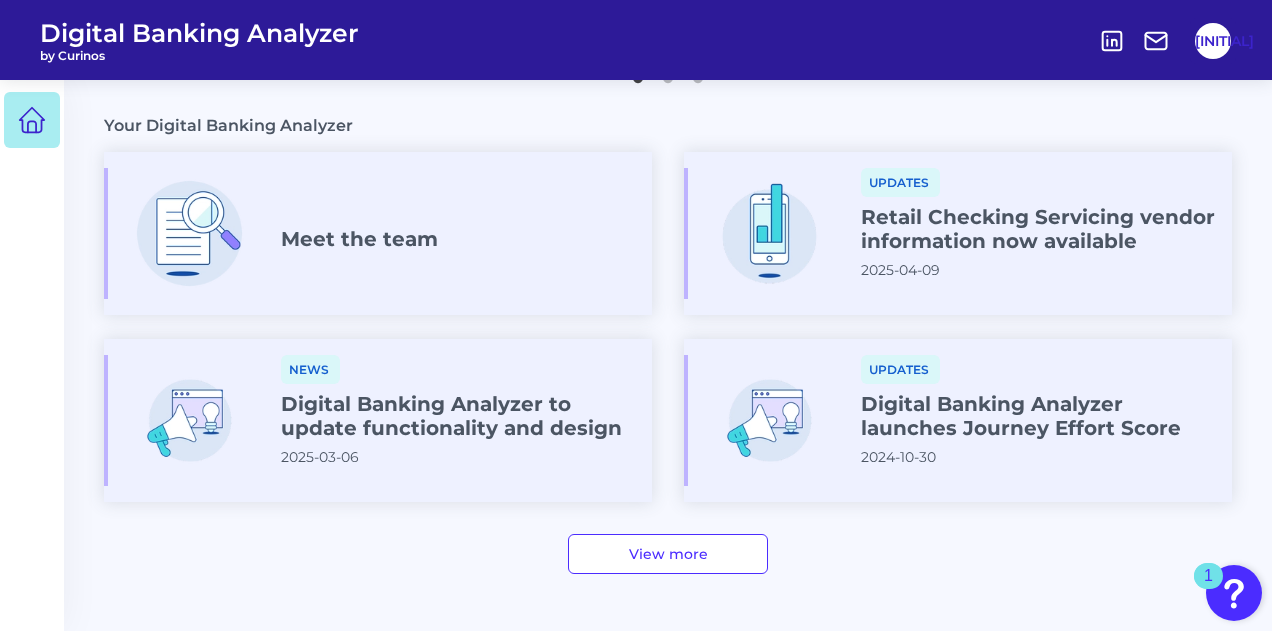 scroll, scrollTop: 853, scrollLeft: 0, axis: vertical 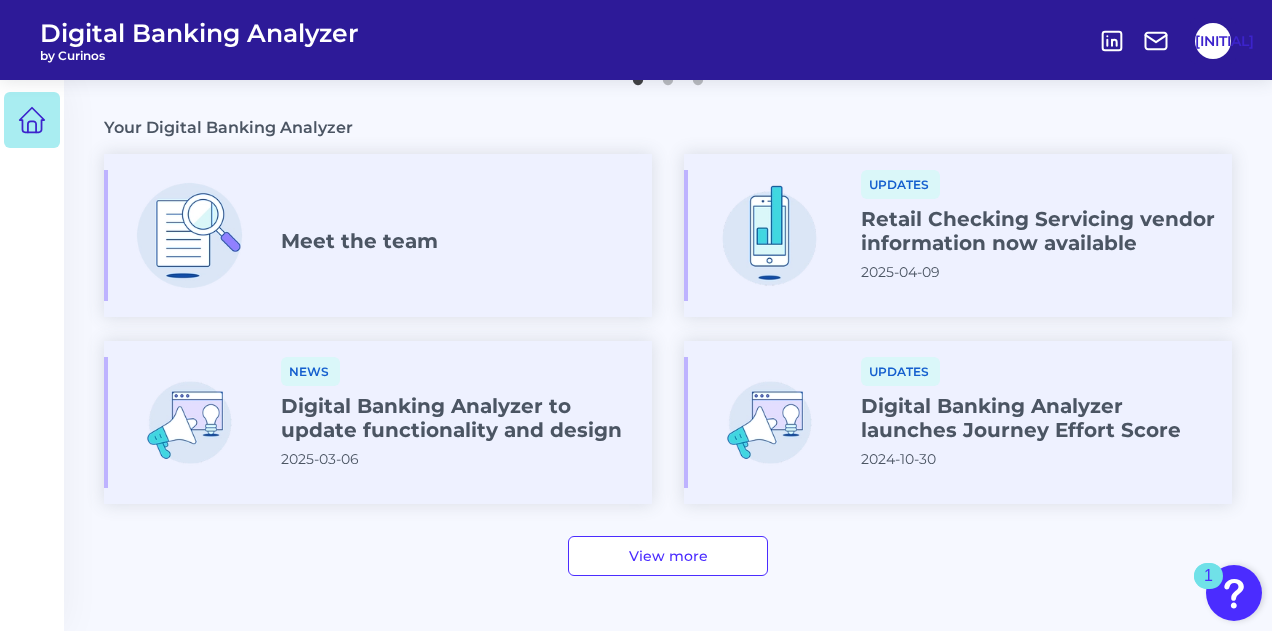 click on "Digital Banking Analyzer to update functionality and design" at bounding box center (458, 418) 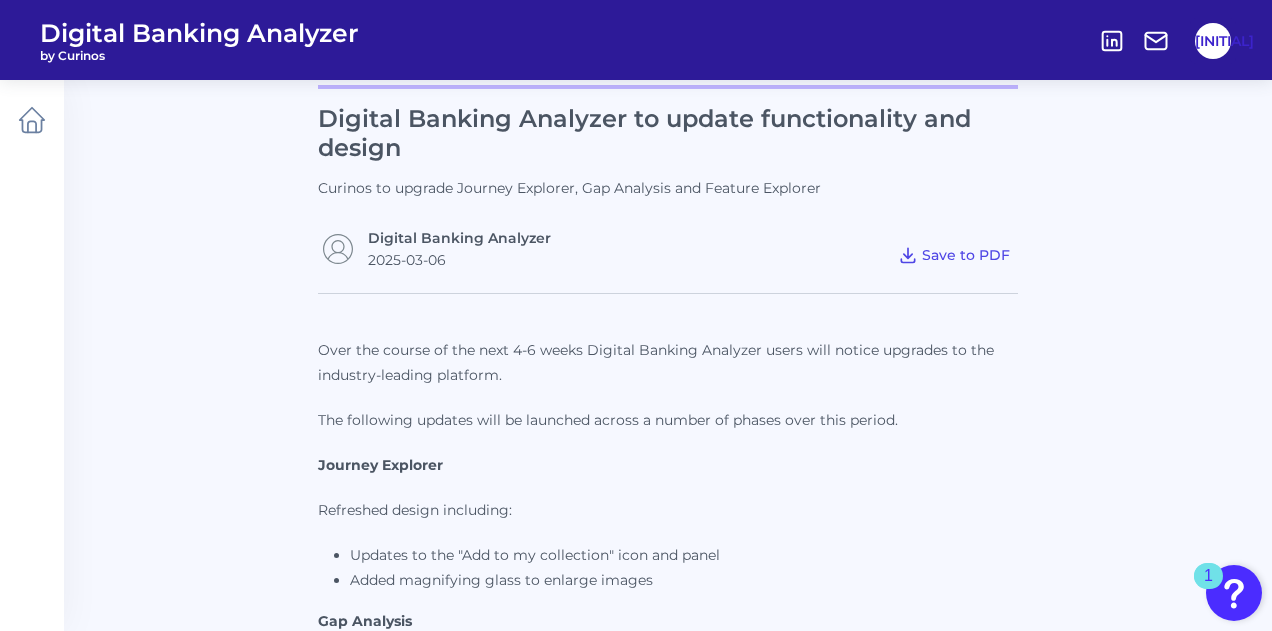 scroll, scrollTop: 0, scrollLeft: 0, axis: both 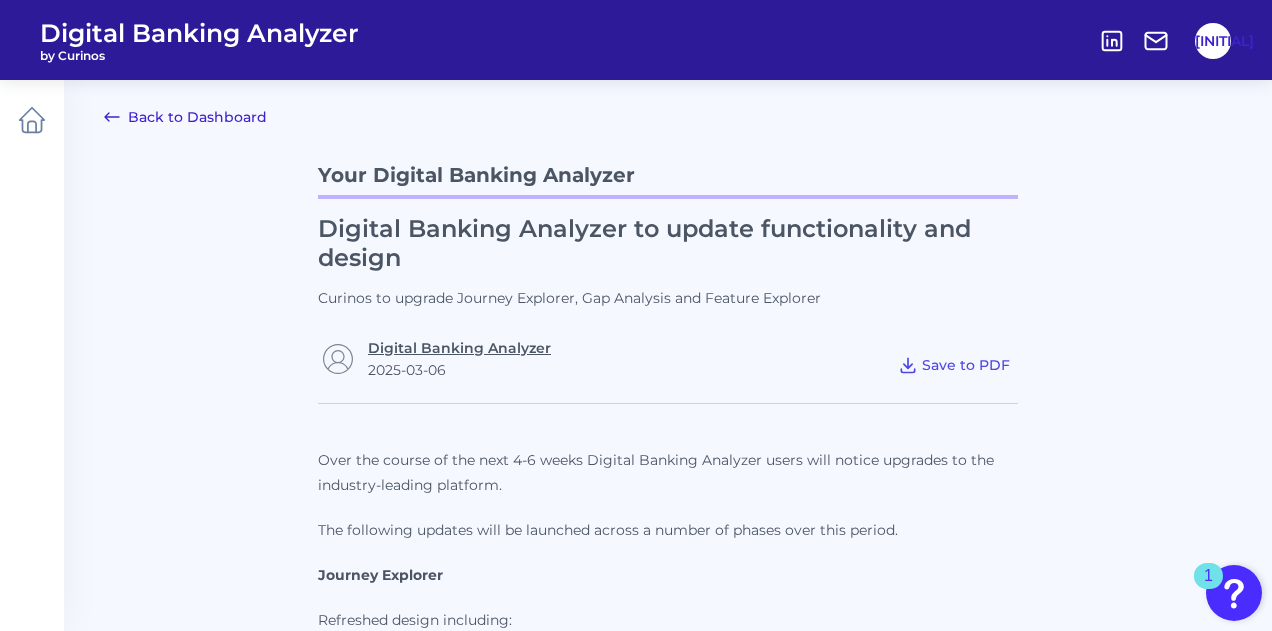 click on "Digital Banking Analyzer" at bounding box center [459, 348] 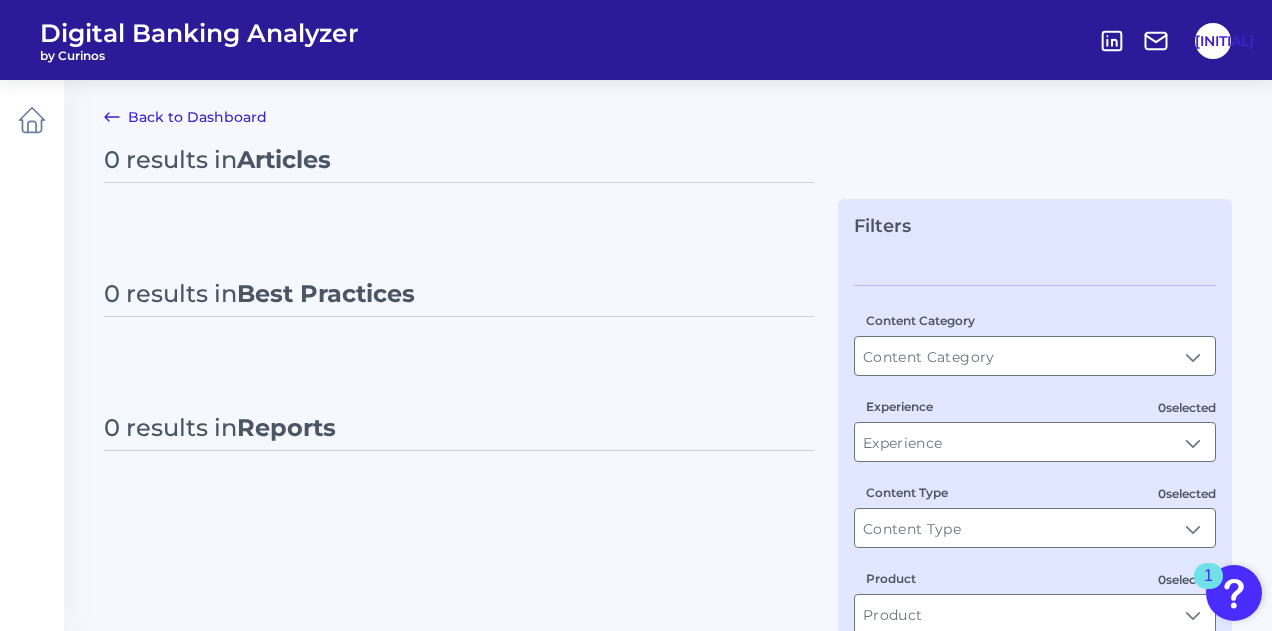 type on "All Content Types" 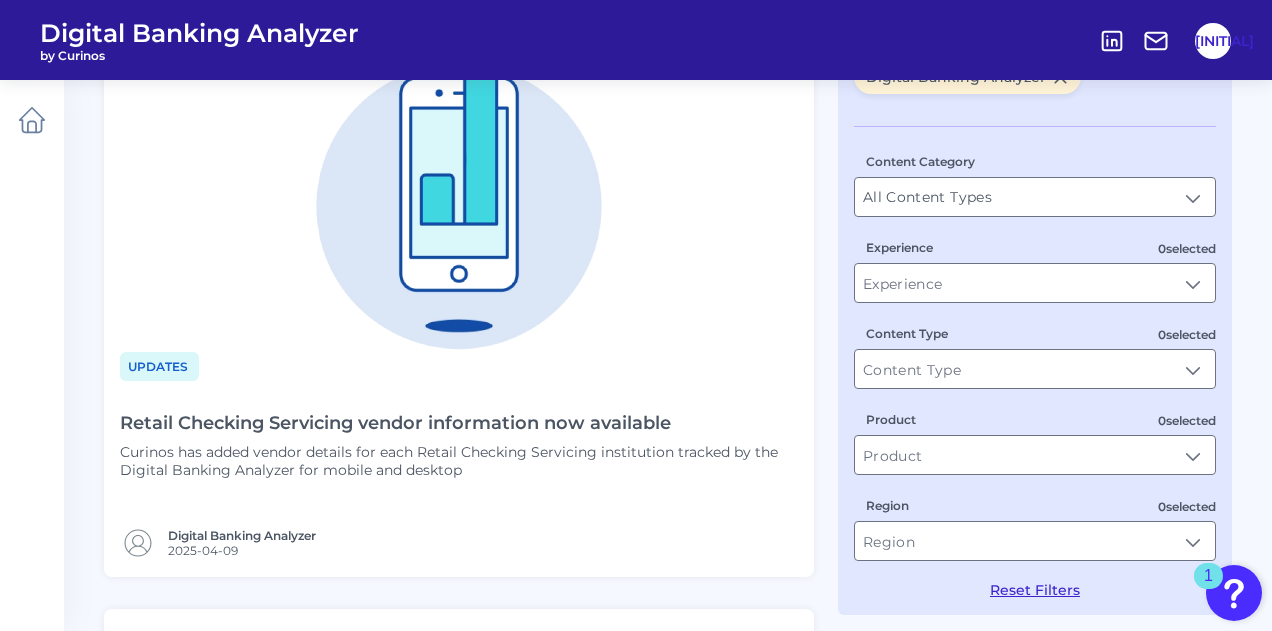 scroll, scrollTop: 210, scrollLeft: 0, axis: vertical 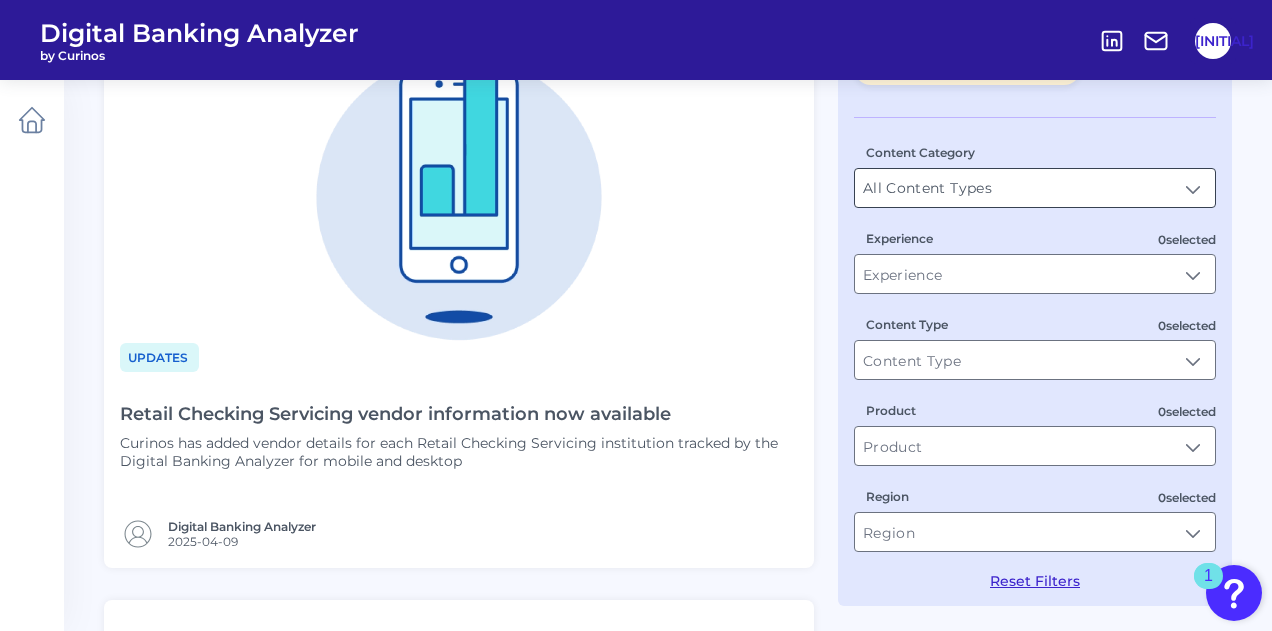 click on "All Content Types" at bounding box center [1035, 188] 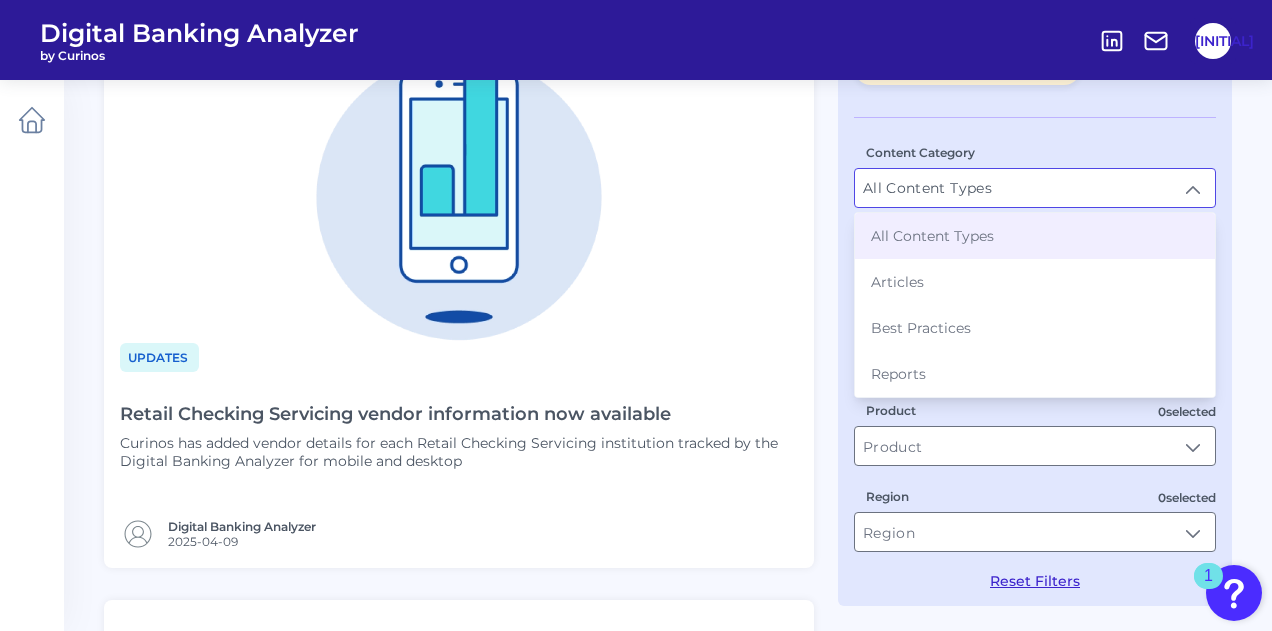 click on "All Content Types" at bounding box center [1035, 188] 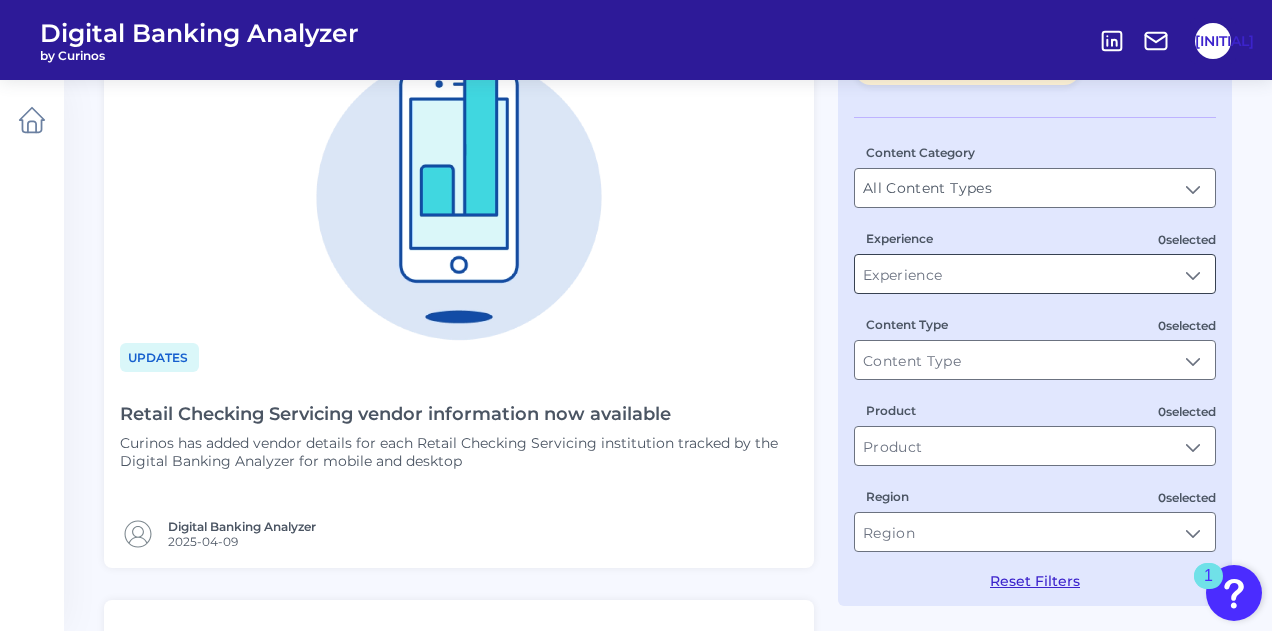click on "Experience" at bounding box center [1035, 274] 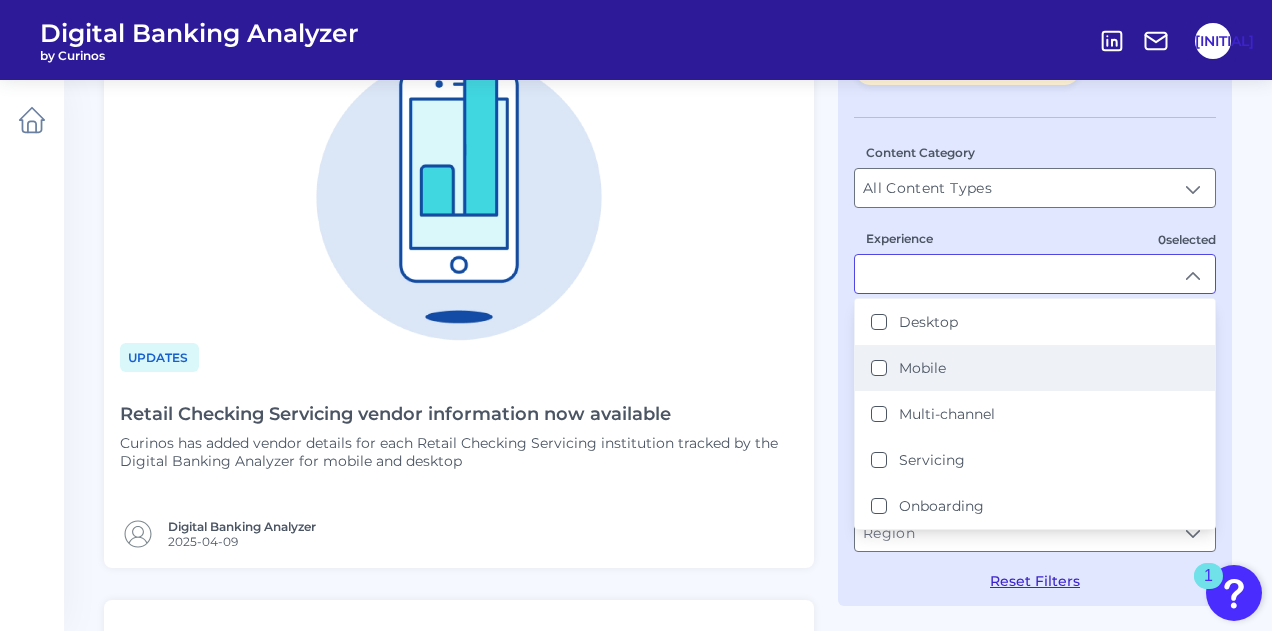 click on "Mobile" at bounding box center (879, 368) 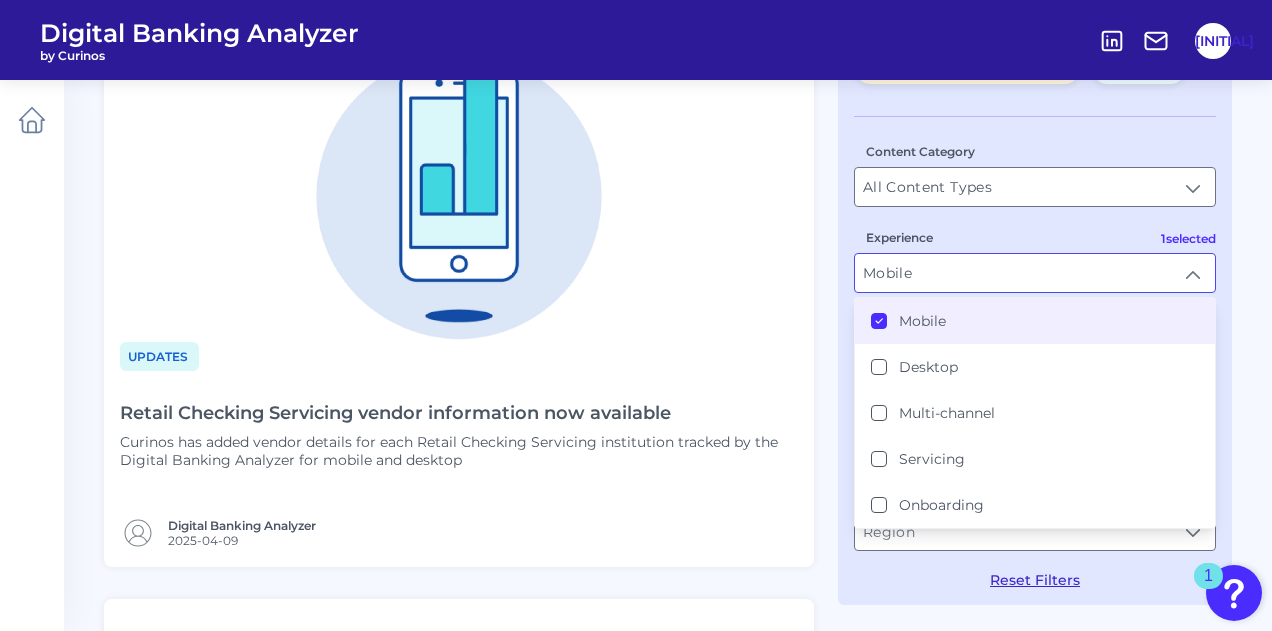 scroll, scrollTop: 223, scrollLeft: 0, axis: vertical 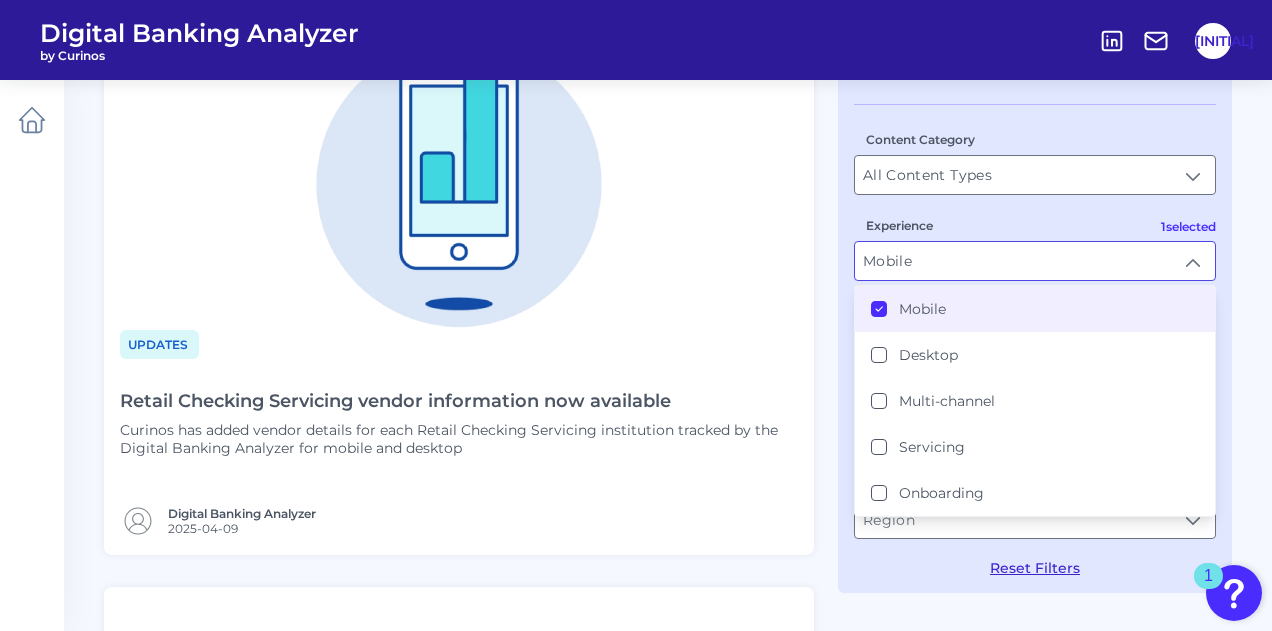 click on "Experience Mobile Mobile Mobile Desktop Multi-channel Servicing Onboarding" at bounding box center (1035, 248) 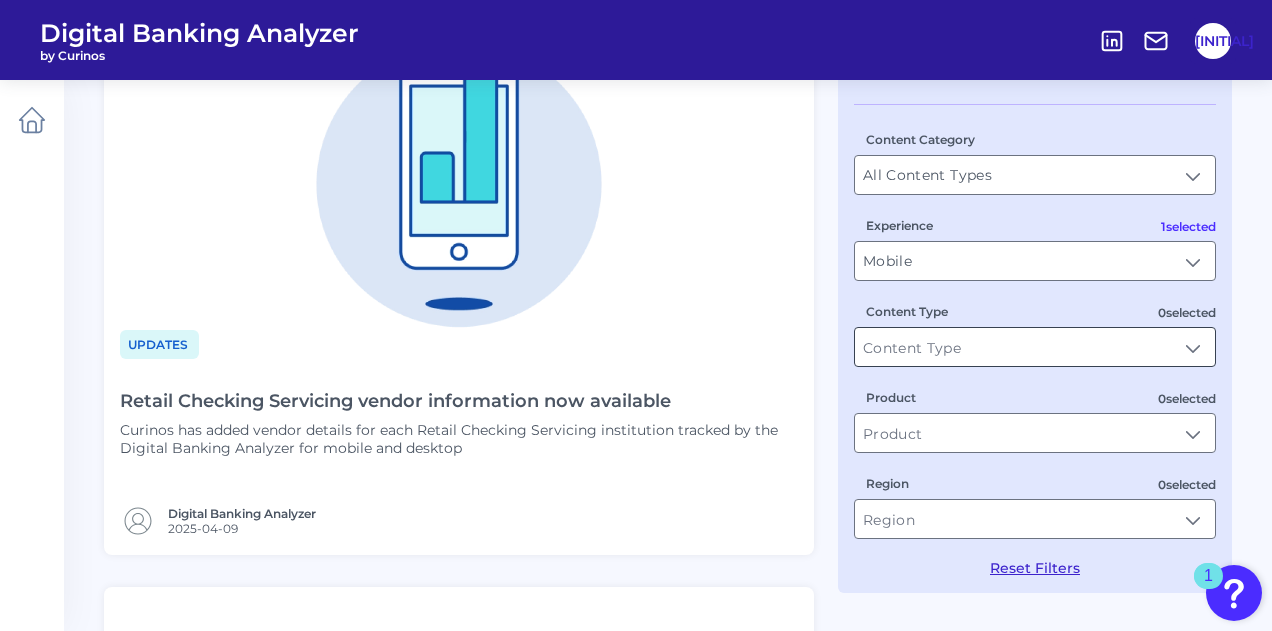 click on "Content Type" at bounding box center (1035, 347) 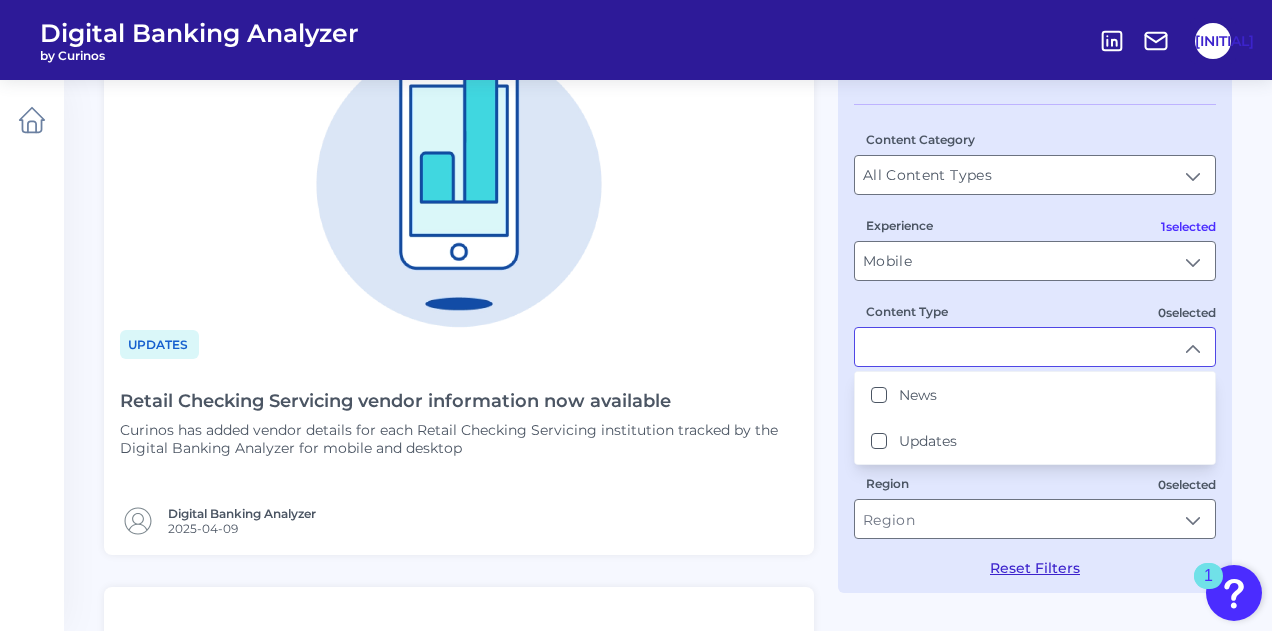 click on "Content Type" at bounding box center [907, 311] 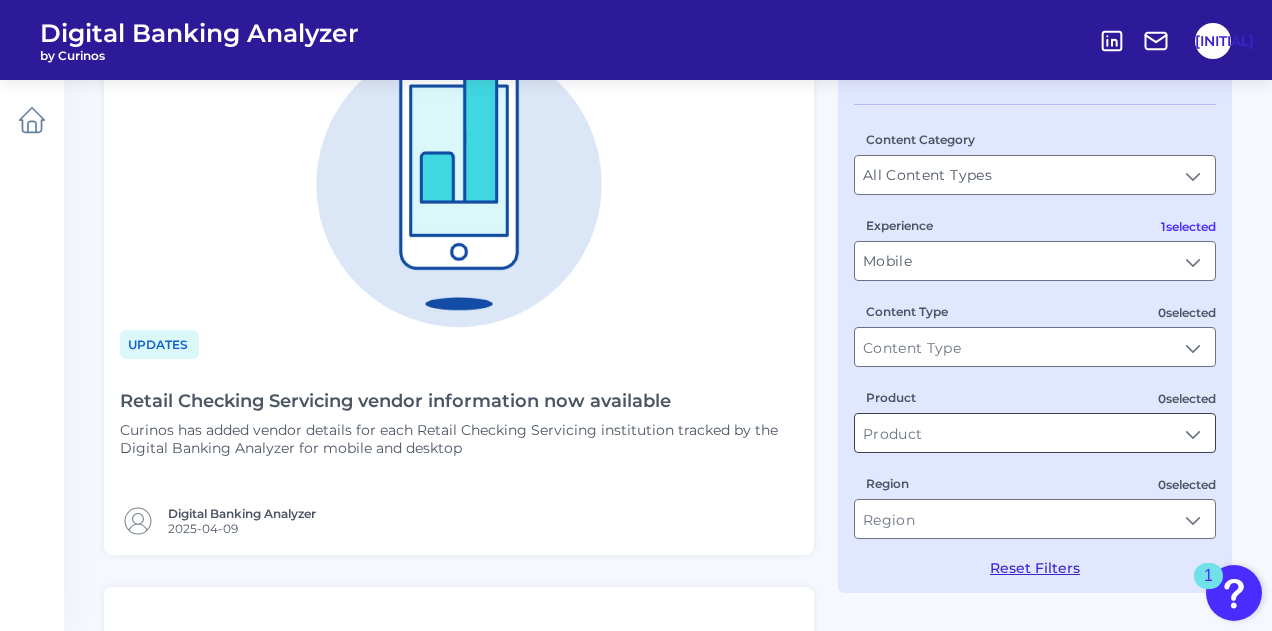 click on "Product" at bounding box center (1035, 433) 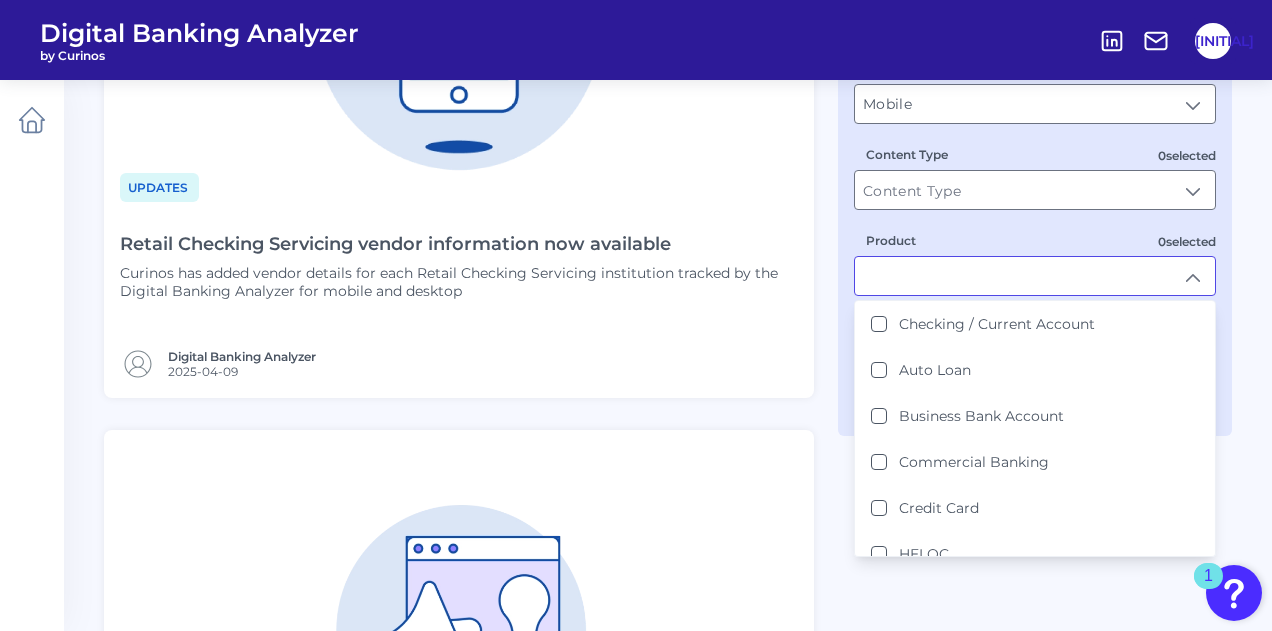 scroll, scrollTop: 381, scrollLeft: 0, axis: vertical 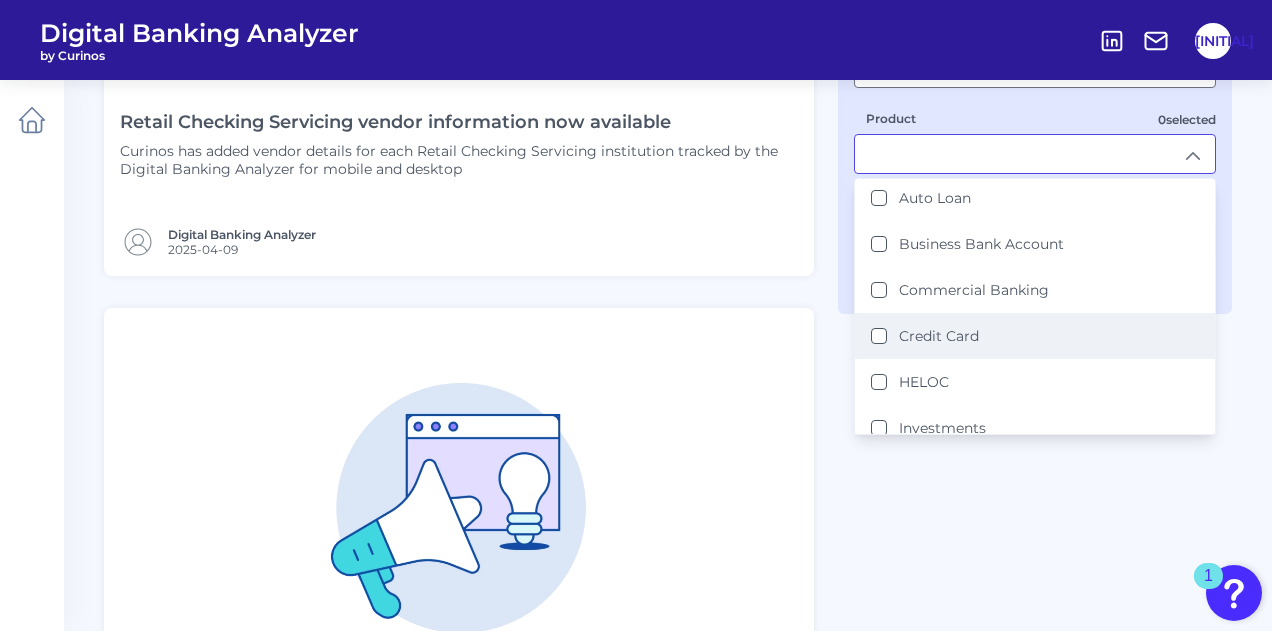 click on "Credit Card" at bounding box center (879, 336) 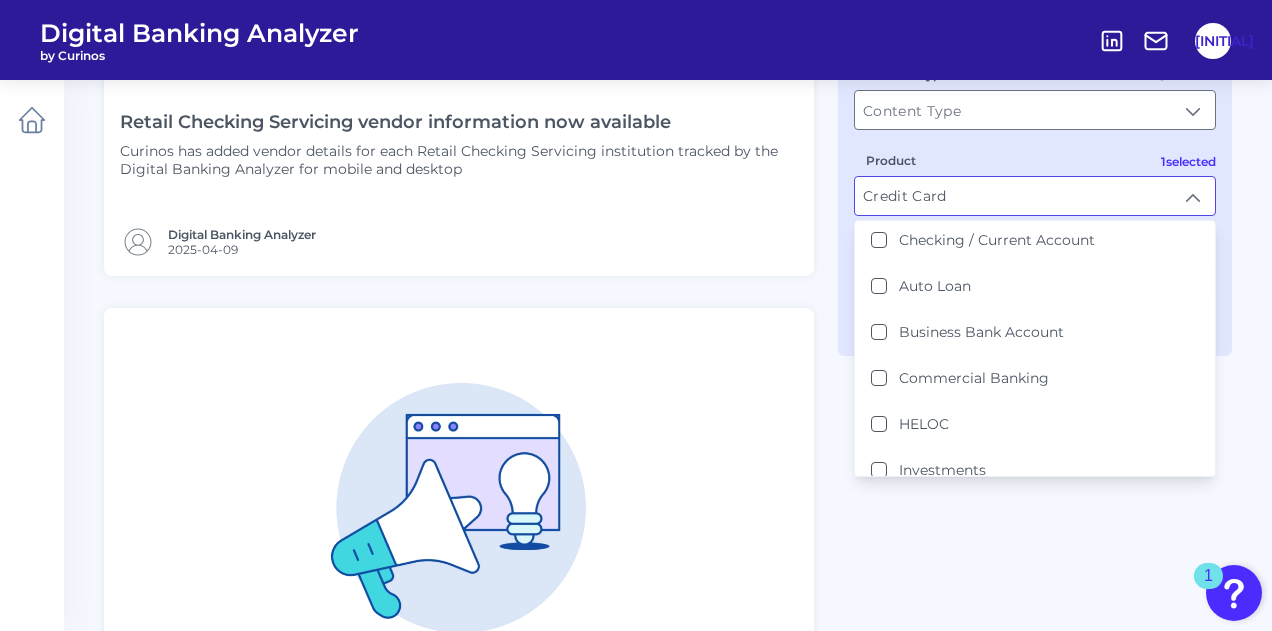 scroll, scrollTop: 1, scrollLeft: 0, axis: vertical 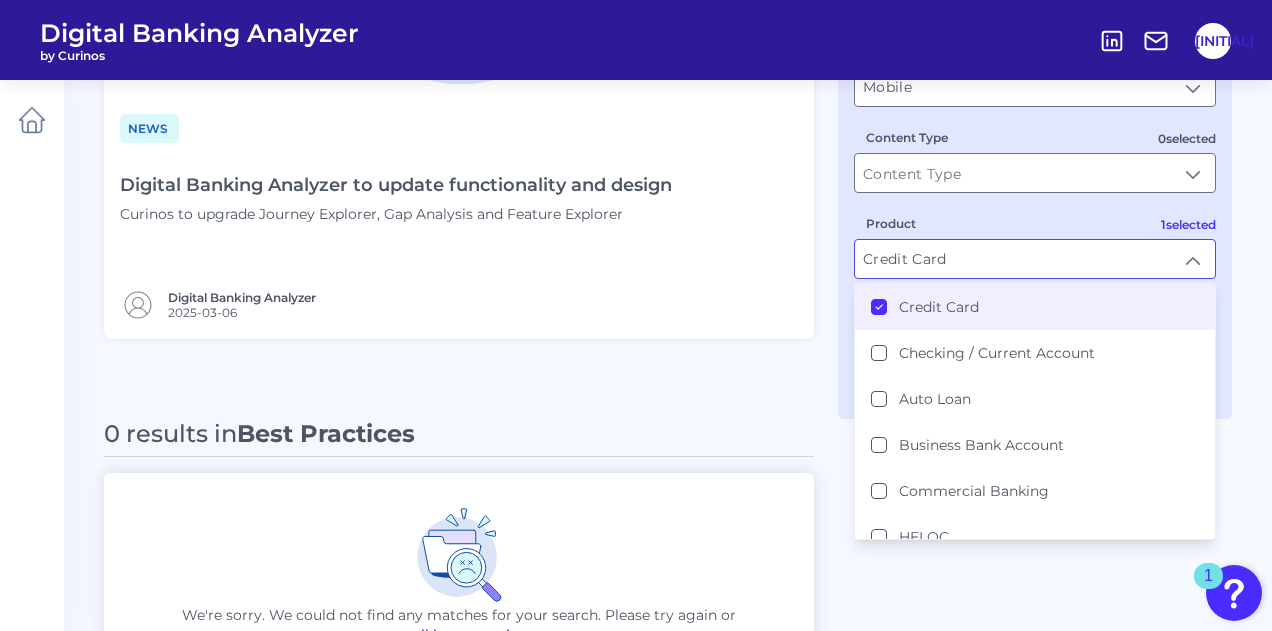 click on "Filters Digital Banking Analyzer Mobile Credit Card Content Category All Content Types All Content Types 1  selected Experience Mobile Mobile 0  selected Content Type 1  selected Product Credit Card Credit Card Credit Card Checking / Current Account Auto Loan Business Bank Account Commercial Banking HELOC Investments Mortgage Open Banking Payments and Innovations Savings Unsecured Lending 0  selected Region Reset Filters" at bounding box center [1035, 89] 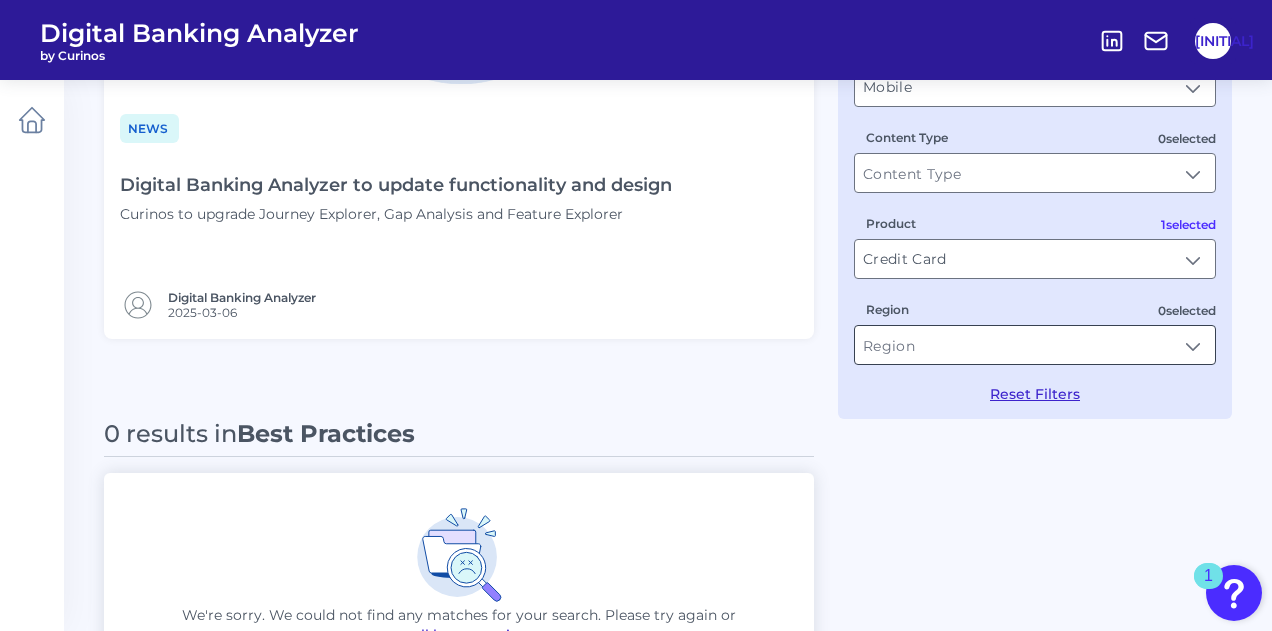 click on "Region" at bounding box center (1035, 345) 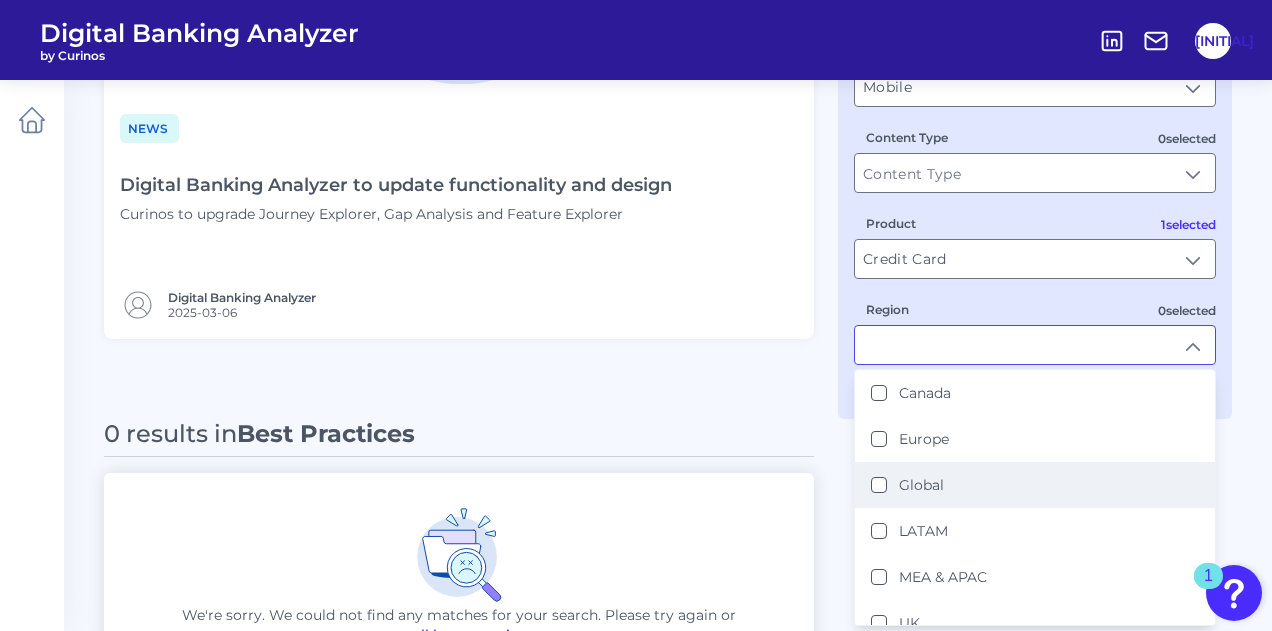 scroll, scrollTop: 66, scrollLeft: 0, axis: vertical 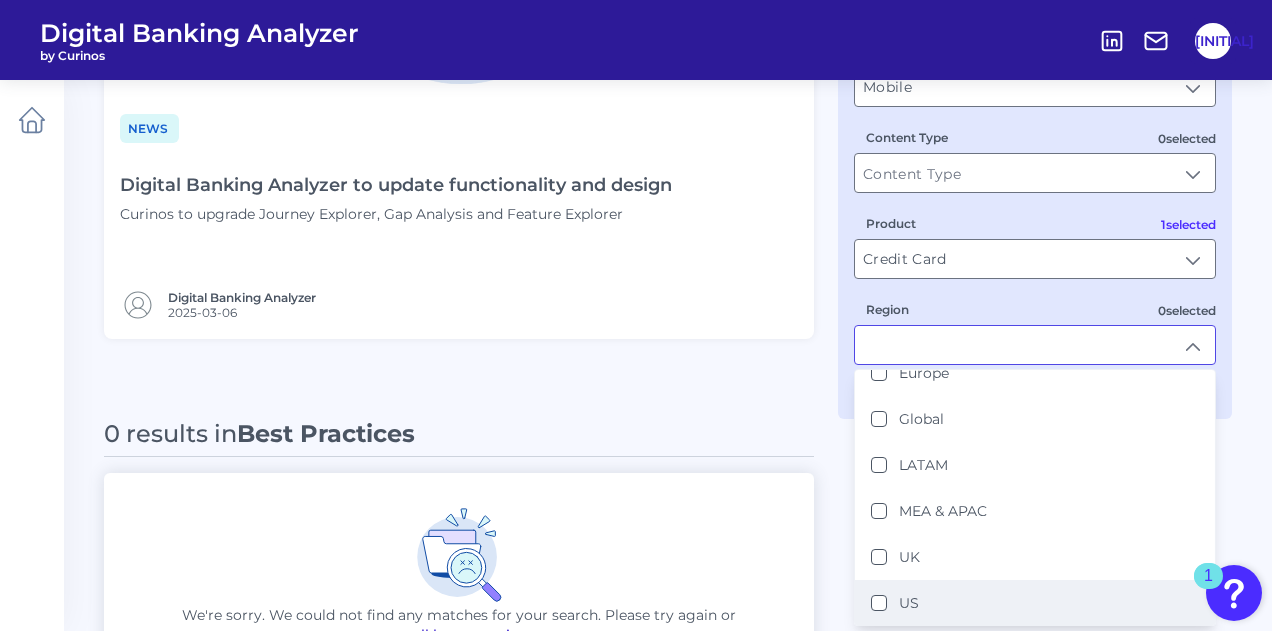 click on "US" at bounding box center (1035, 603) 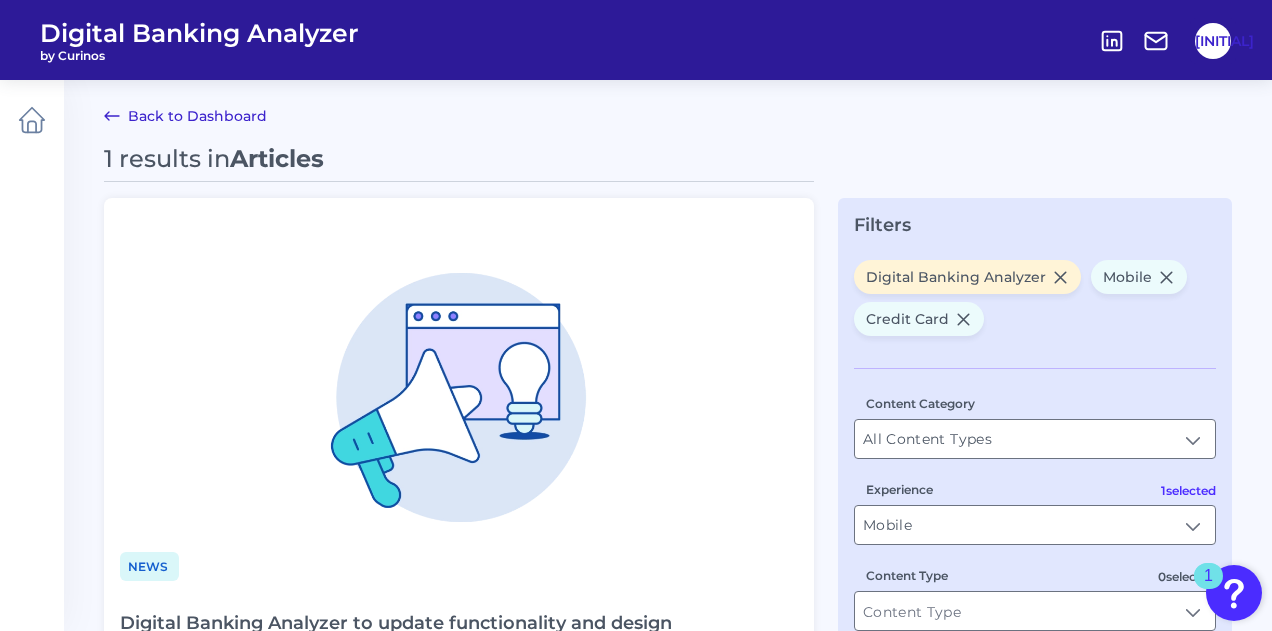 scroll, scrollTop: 0, scrollLeft: 0, axis: both 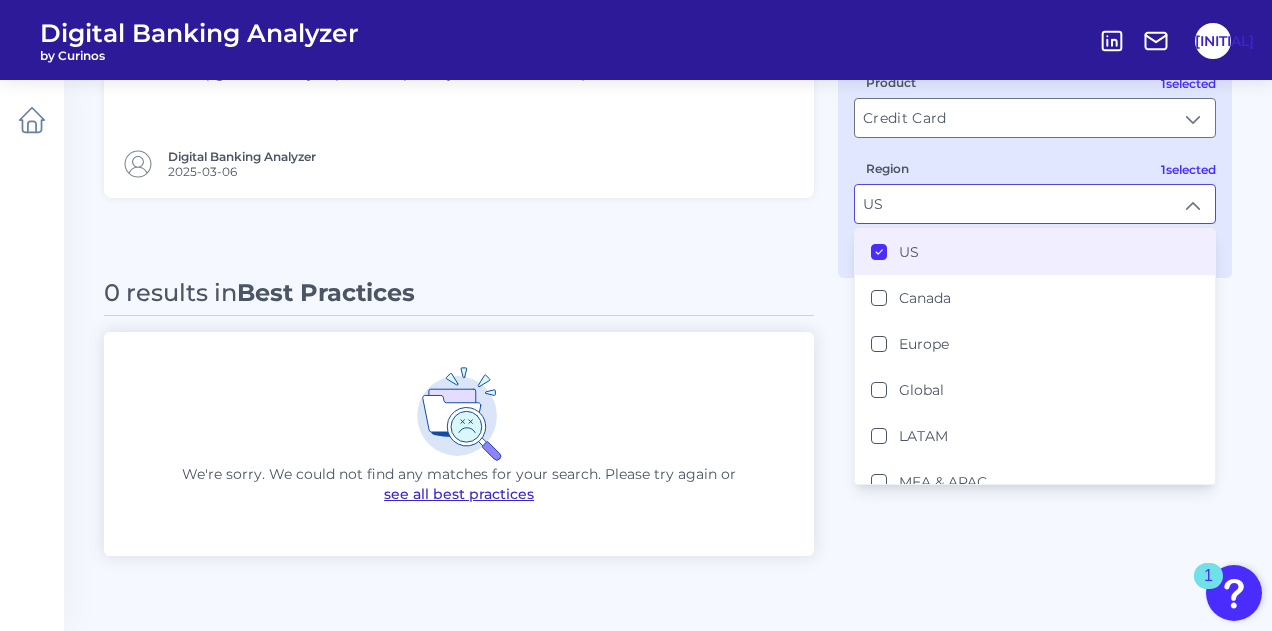 click on "Back to Dashboard 1 results in  Articles News   Digital Banking Analyzer to update functionality and design Curinos to upgrade Journey Explorer, Gap Analysis and Feature Explorer Digital Banking Analyzer [DATE] 0 results in  Best Practices We're sorry. We could not find any matches for your search. Please try again or  see all best practices 0 results in  Reports We're sorry. We could not find any matches for your search. Please try again or  see all reports Filters Digital Banking Analyzer Mobile Credit Card [REGION] Content Category All Content Types All Content Types 1  selected Experience Mobile Mobile 0  selected Content Type 1  selected Product Credit Card Credit Card 1  selected Region [REGION] [REGION] [REGION] [REGION] [REGION] [REGION] Reset Filters" at bounding box center [636, 222] 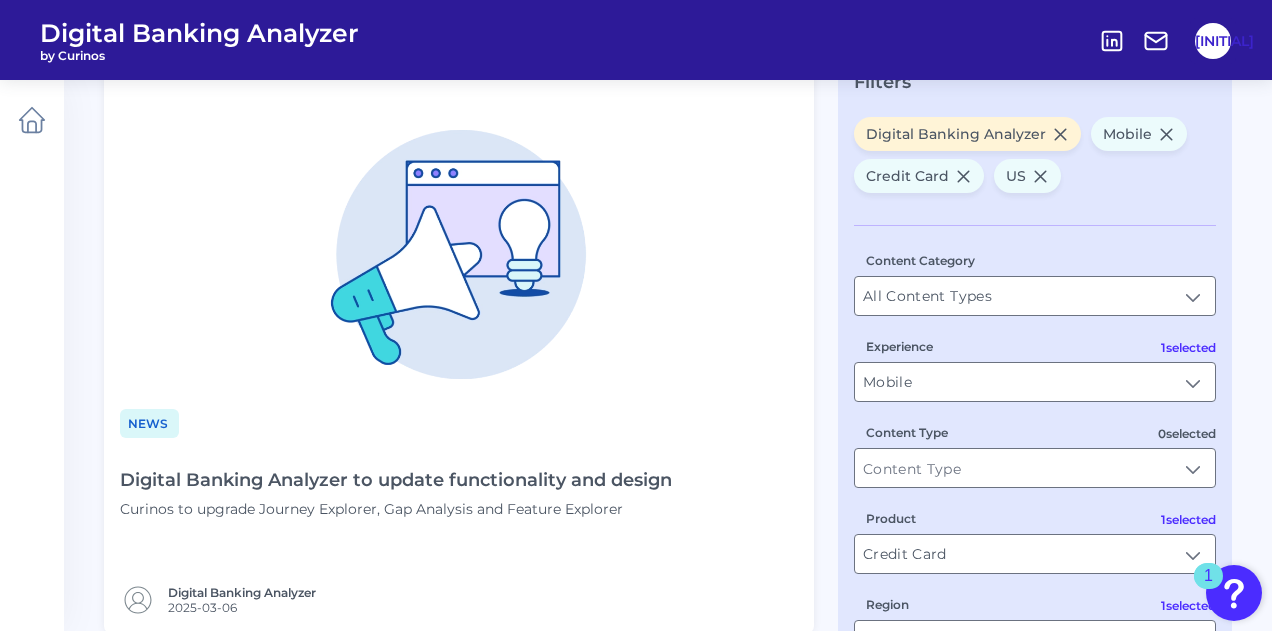 scroll, scrollTop: 145, scrollLeft: 0, axis: vertical 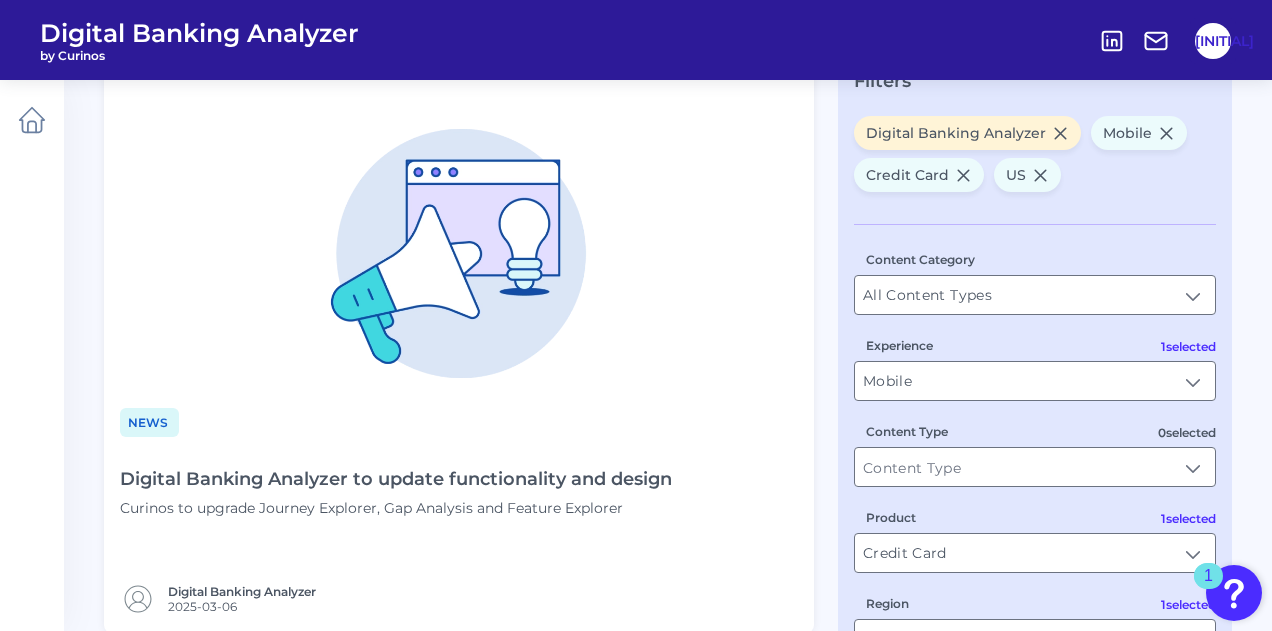 click at bounding box center [459, 253] 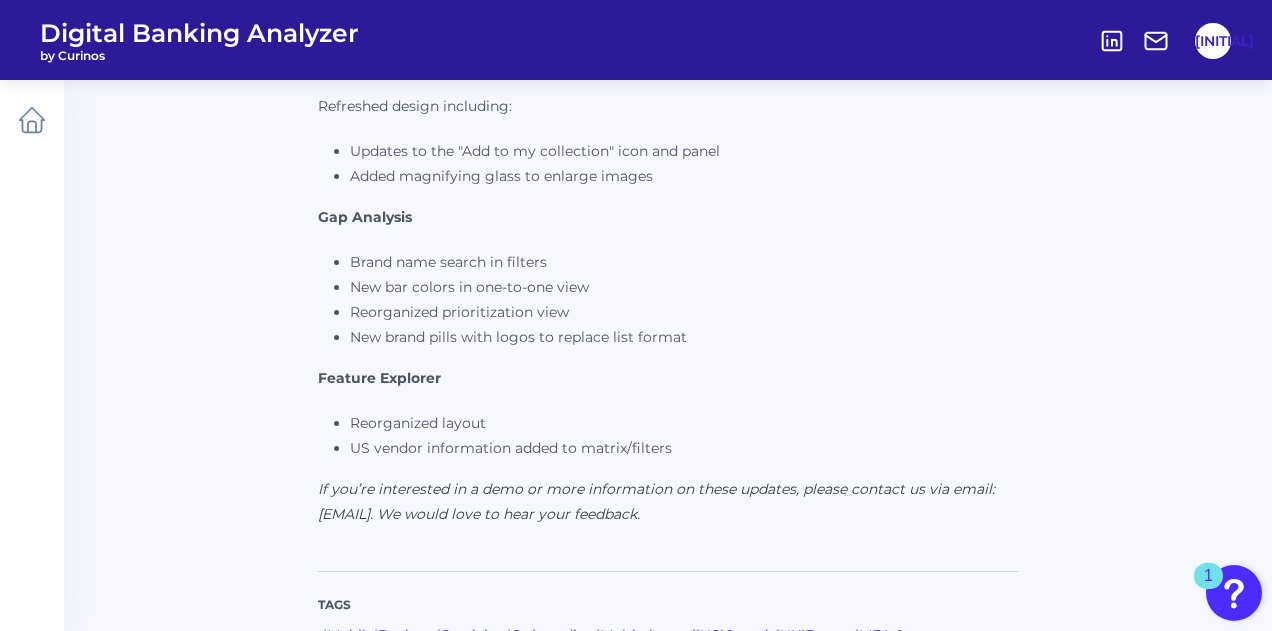 scroll, scrollTop: 0, scrollLeft: 0, axis: both 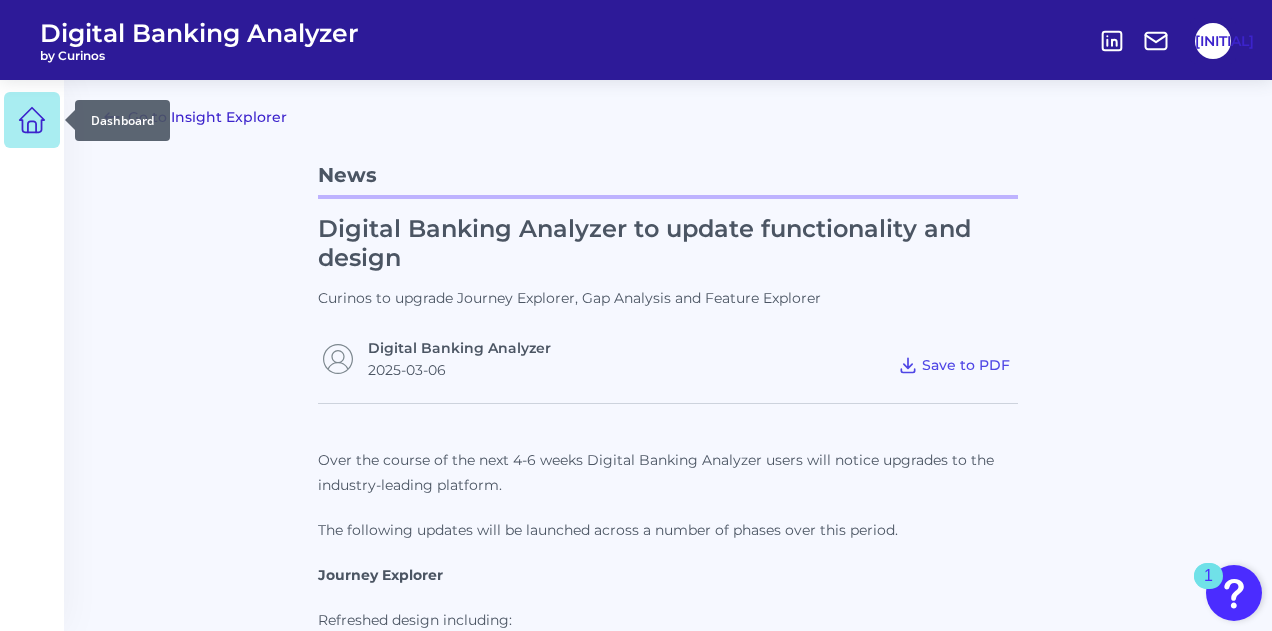 click 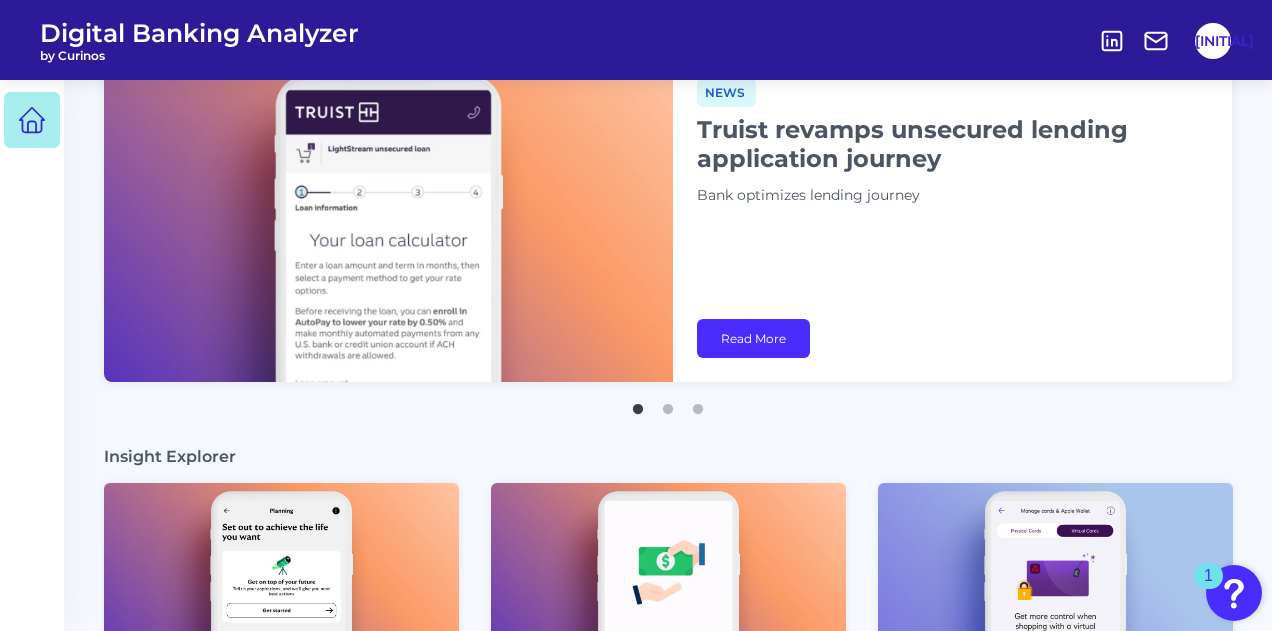 scroll, scrollTop: 0, scrollLeft: 0, axis: both 